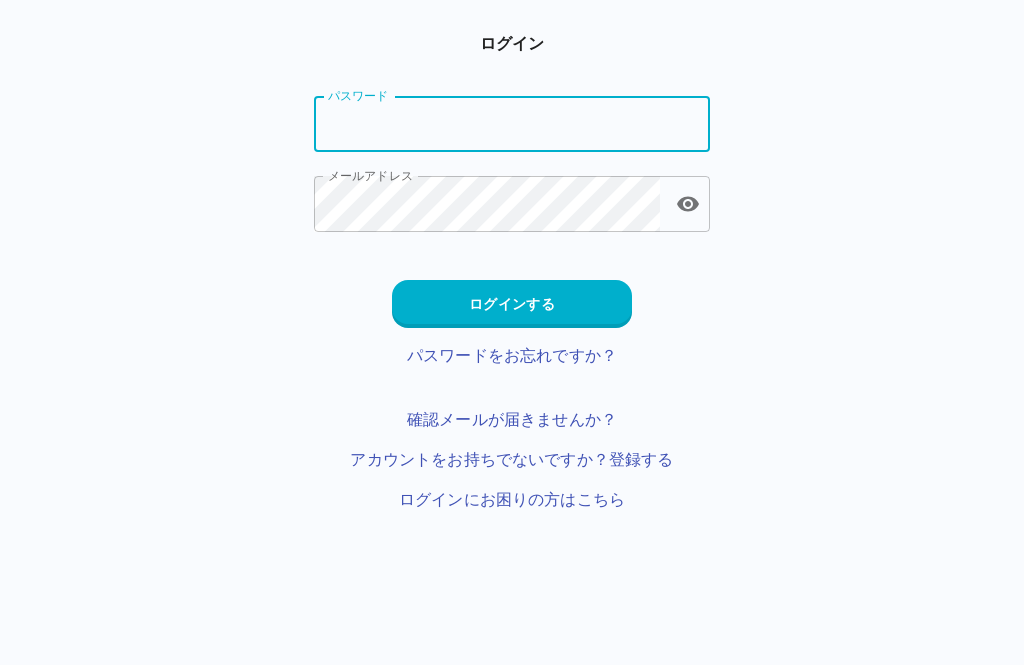 scroll, scrollTop: 0, scrollLeft: 0, axis: both 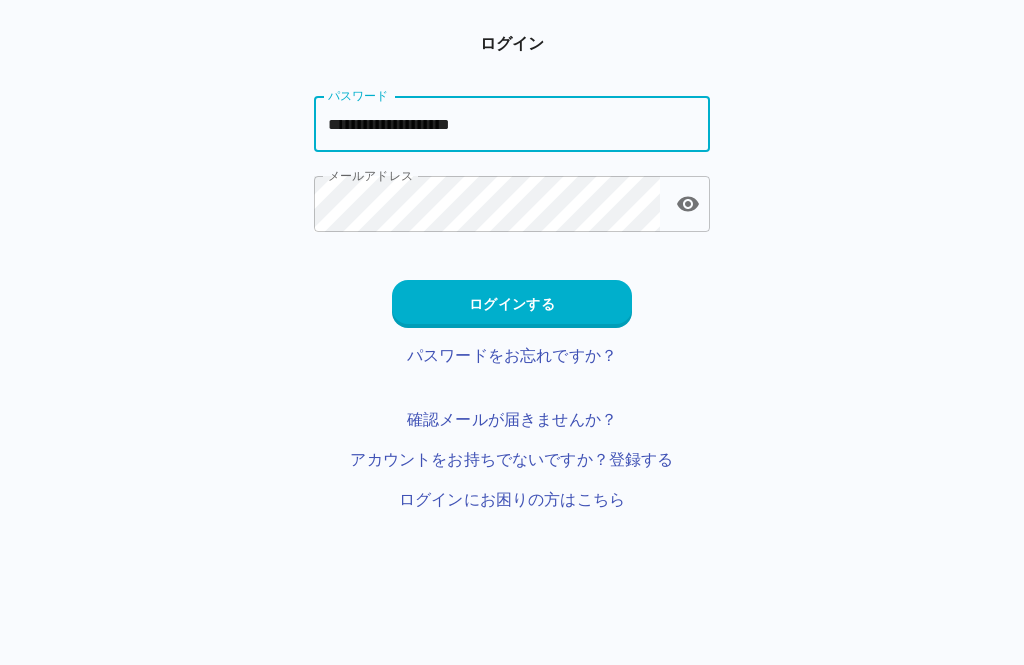 click on "ログインする" at bounding box center [512, 304] 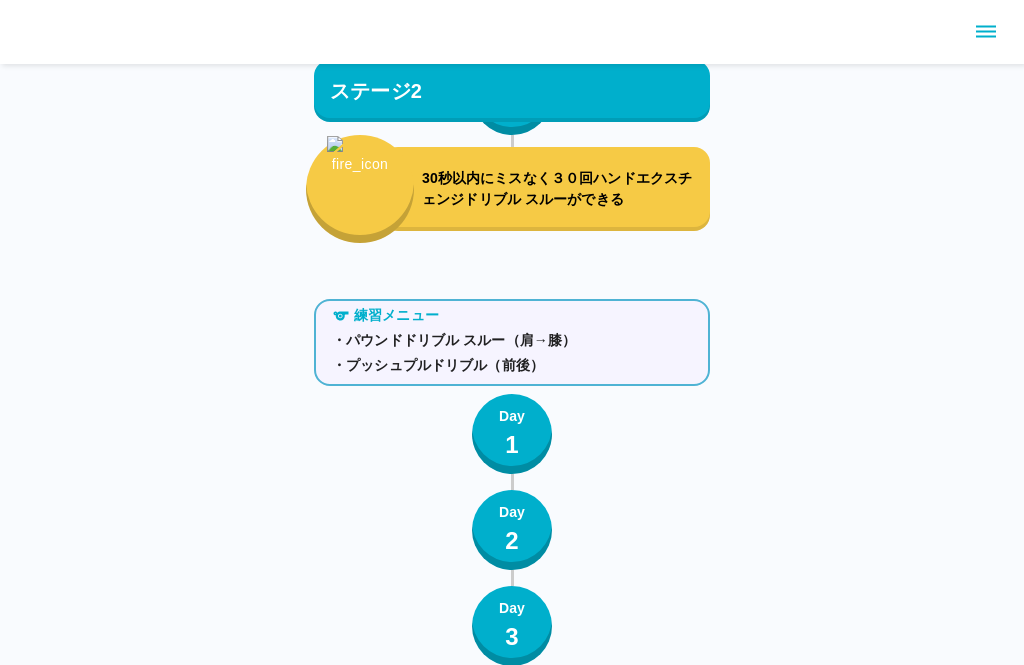scroll, scrollTop: 2104, scrollLeft: 0, axis: vertical 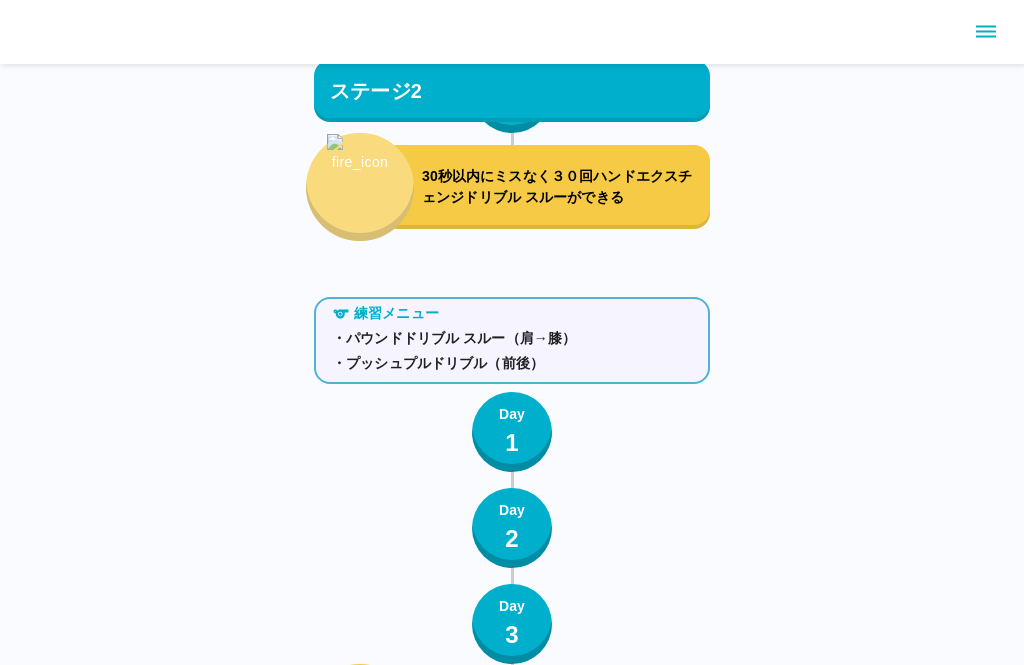 click at bounding box center (360, 175) 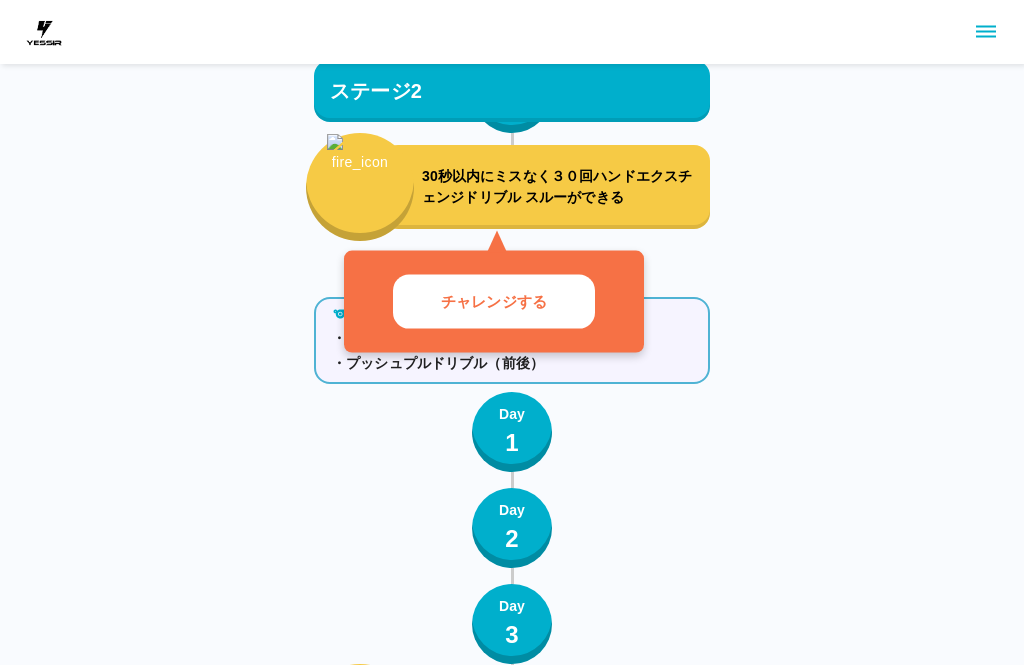click on "チャレンジする" at bounding box center [494, 301] 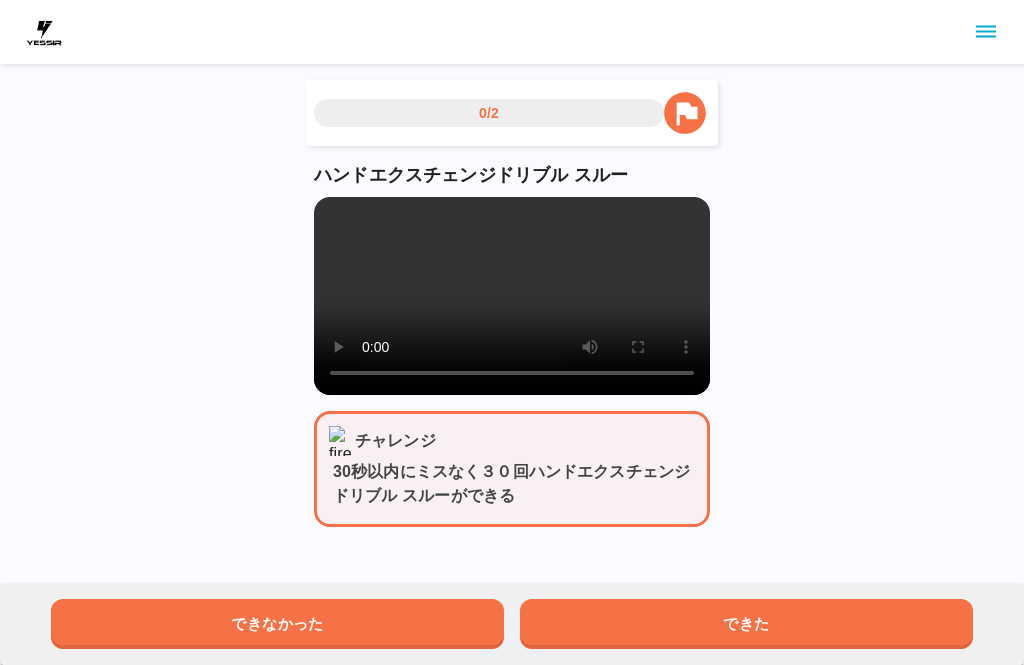 click at bounding box center (512, 296) 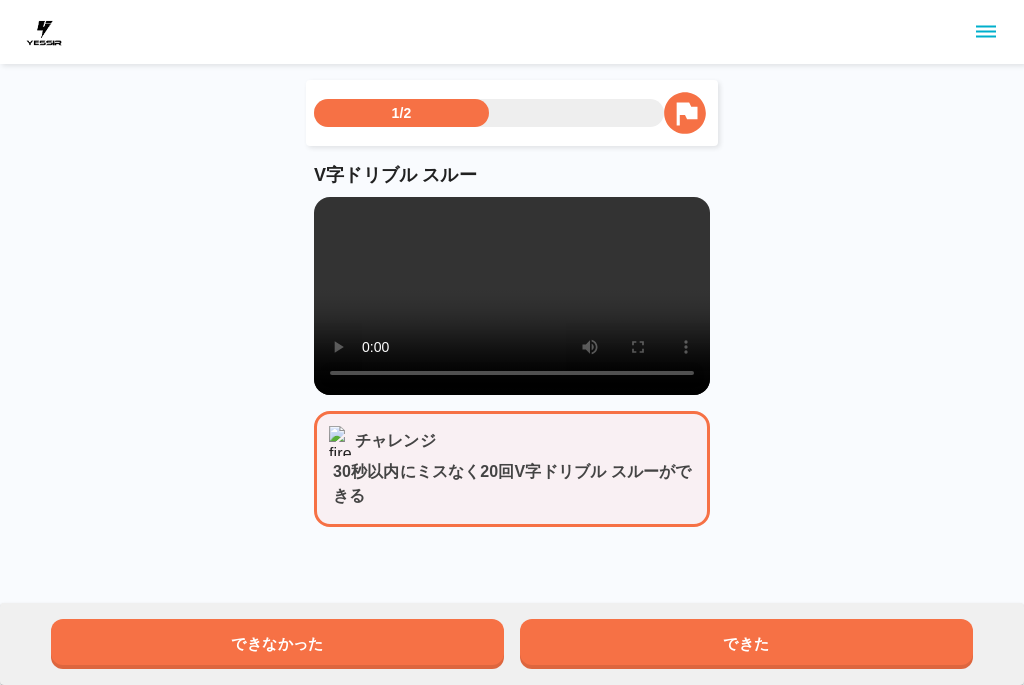 click at bounding box center [512, 296] 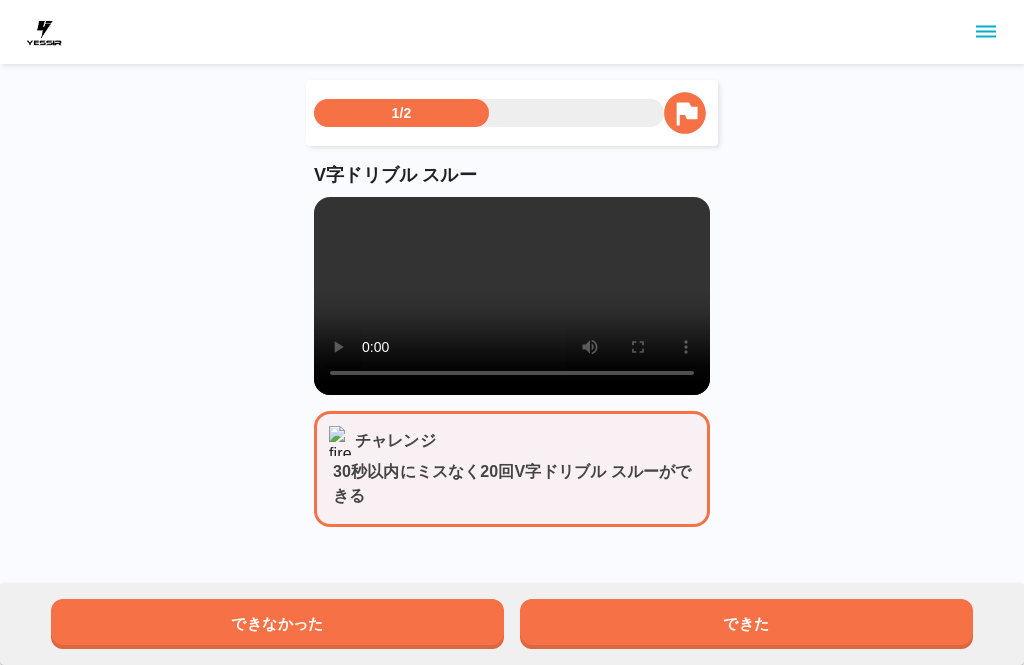 click on "できた" at bounding box center (746, 624) 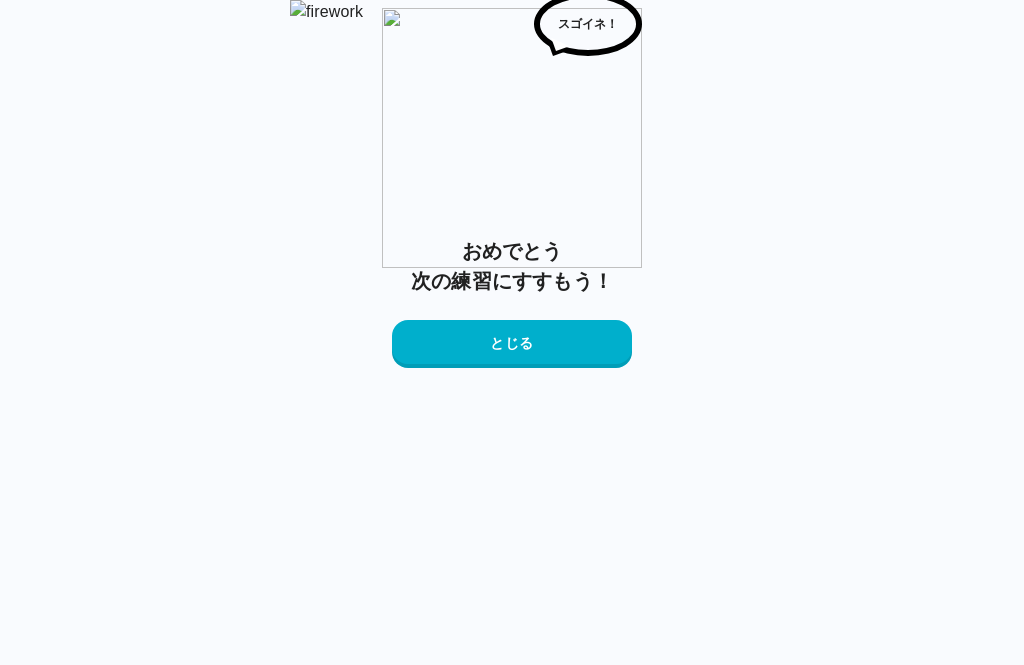 click on "とじる" at bounding box center [512, 344] 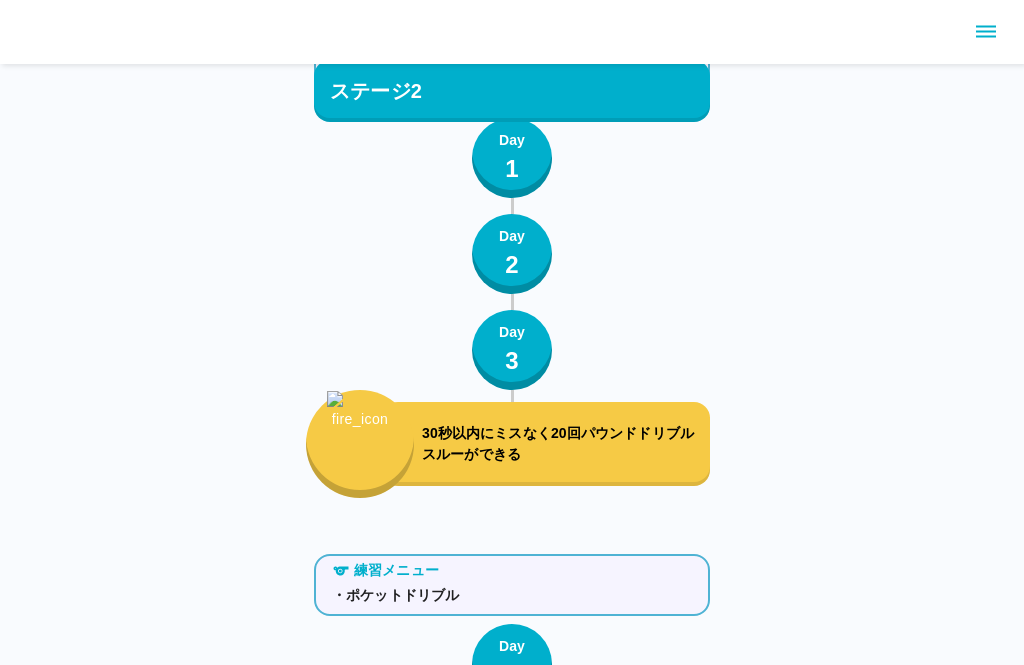 click on "30秒以内にミスなく20回パウンドドリブル スルーができる" at bounding box center [562, 445] 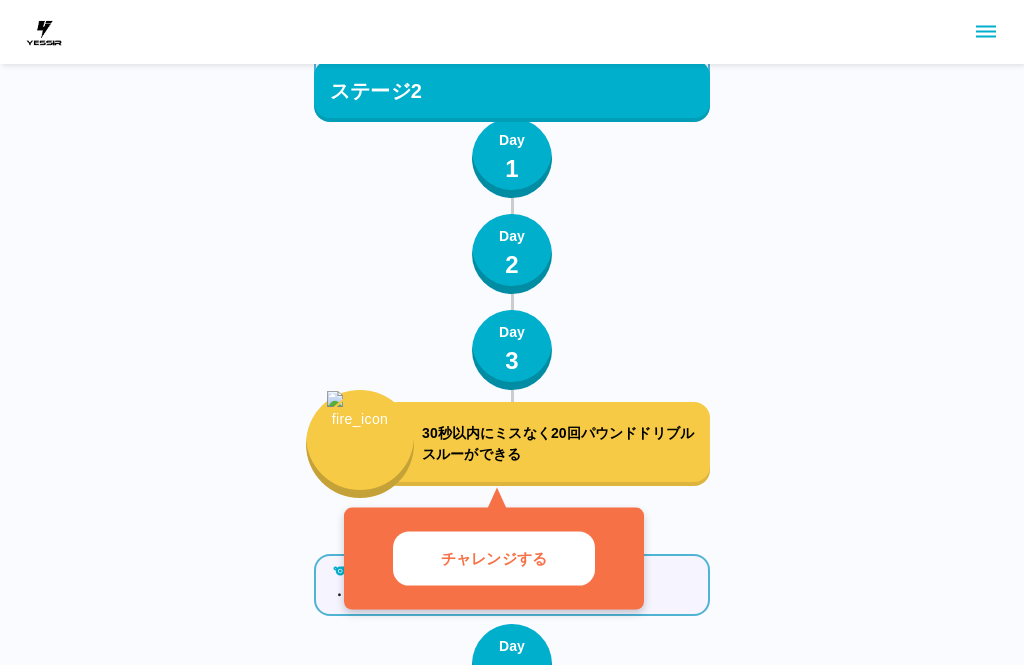 scroll, scrollTop: 2378, scrollLeft: 0, axis: vertical 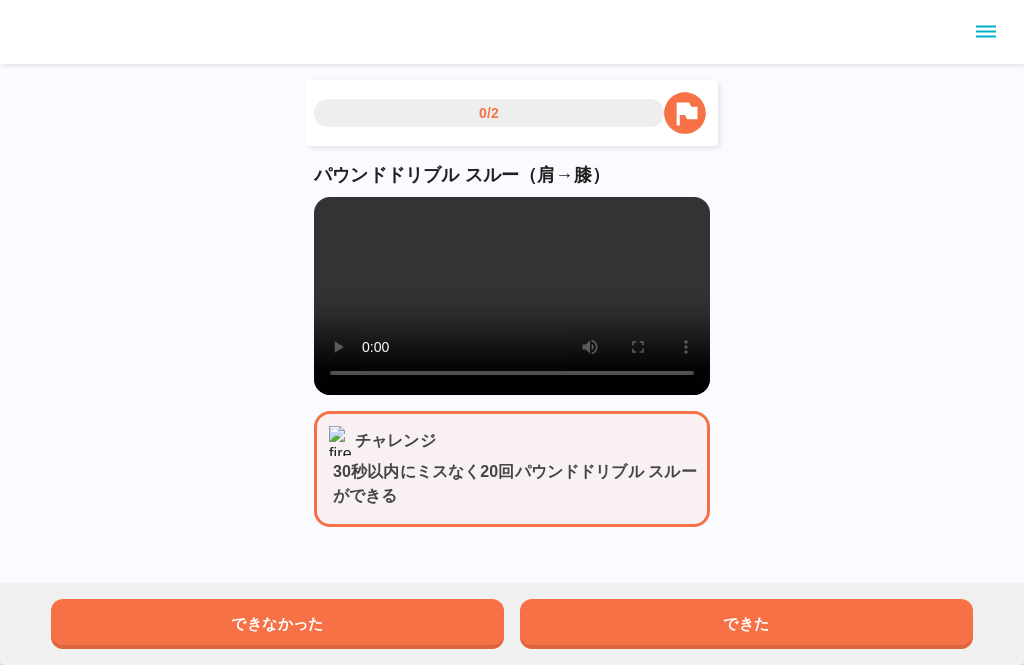 click at bounding box center [512, 296] 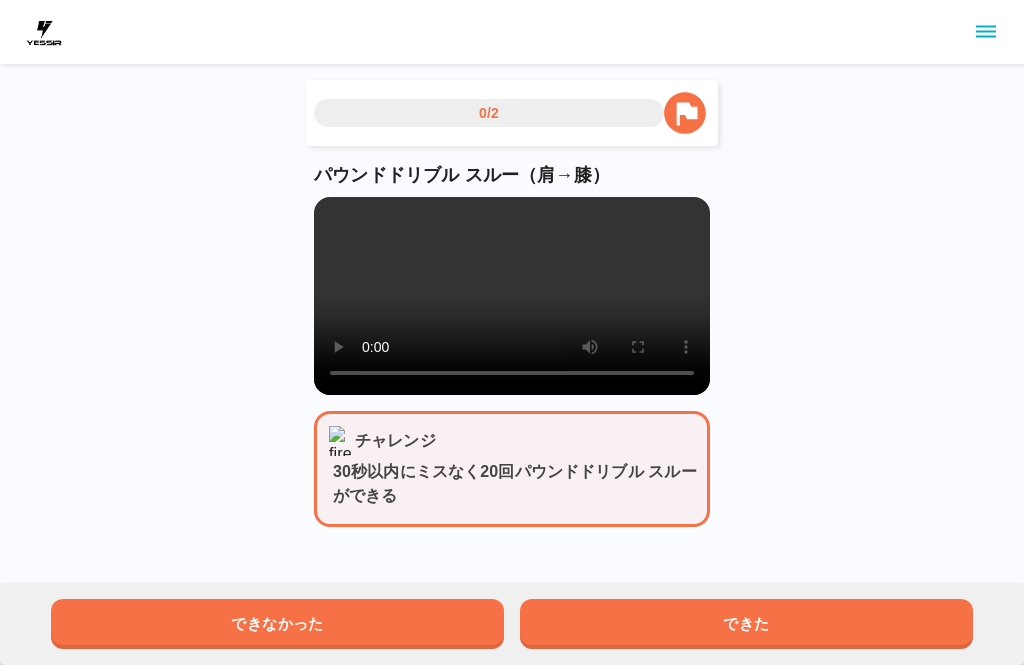 click at bounding box center (512, 296) 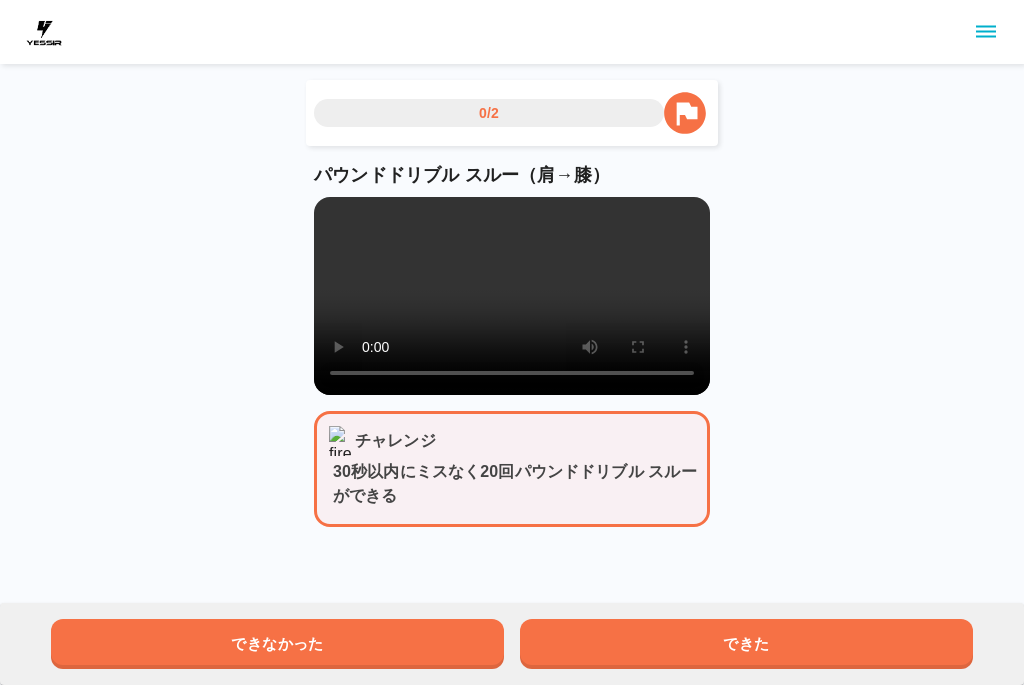 click at bounding box center (512, 296) 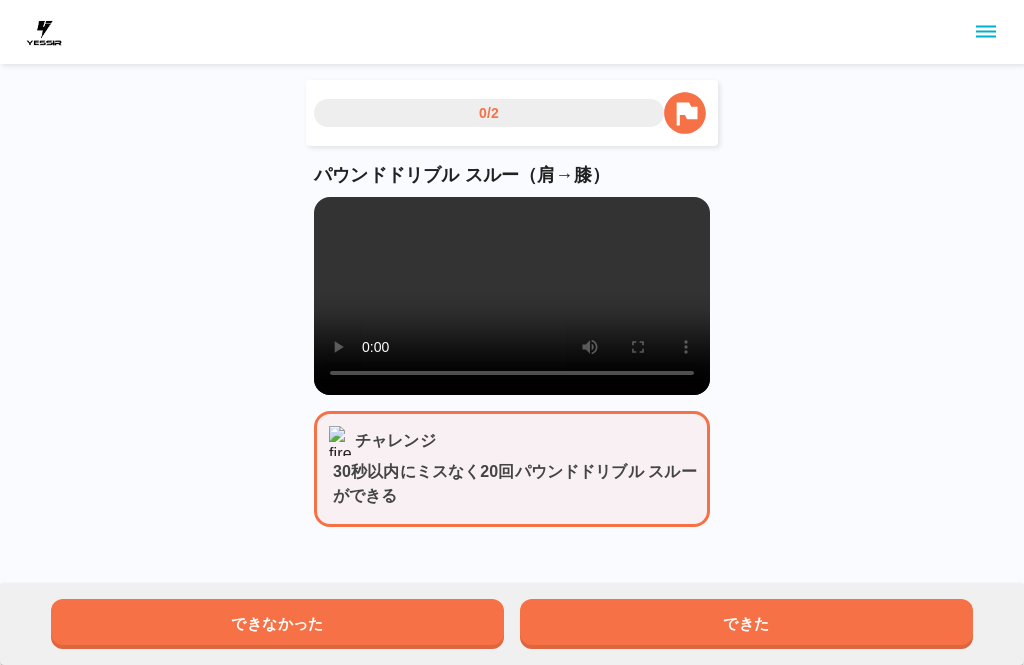 click on "できた" at bounding box center [746, 624] 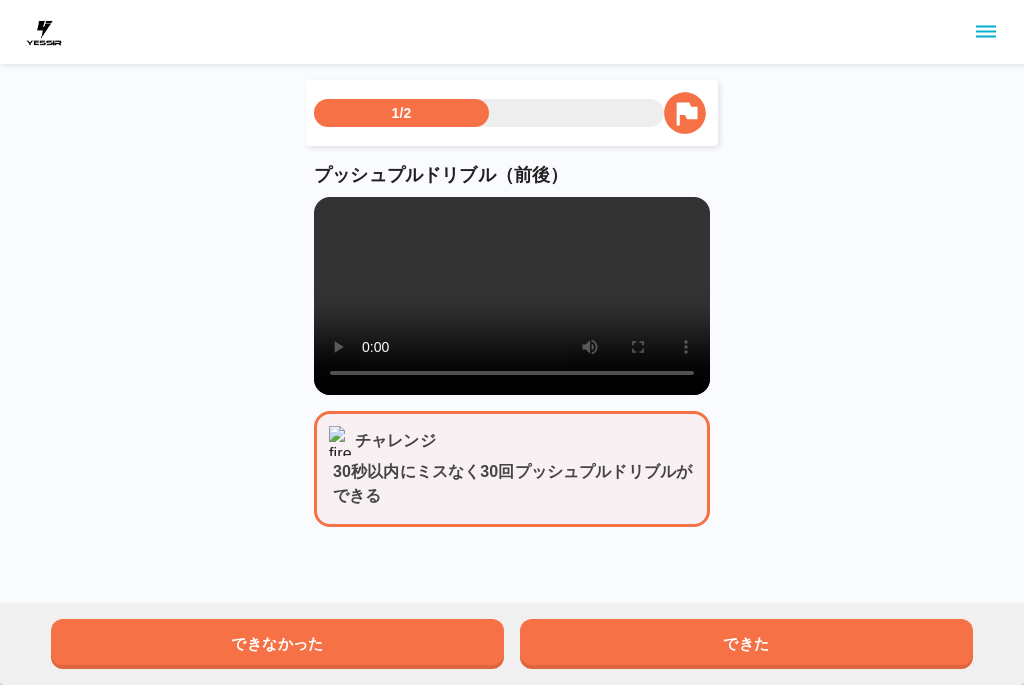 click at bounding box center [512, 296] 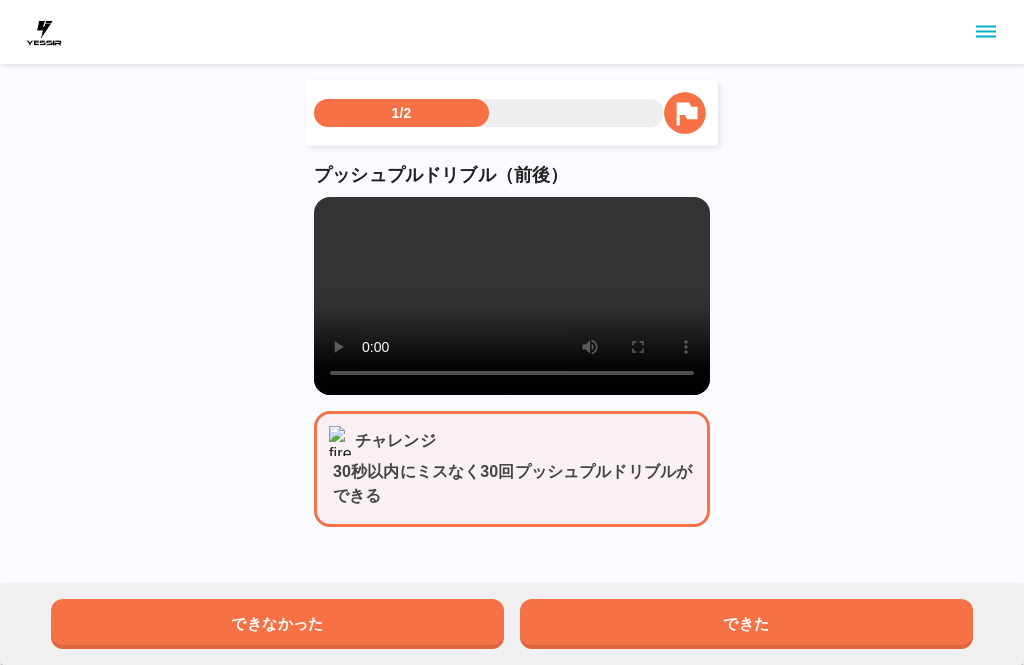 click on "できた" at bounding box center [746, 624] 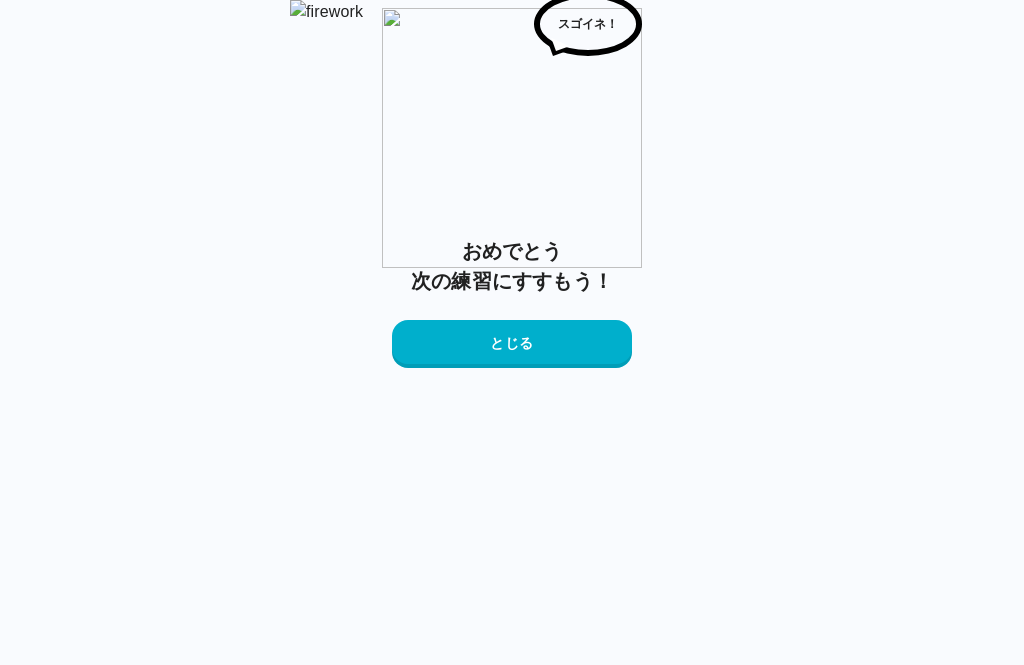 click on "とじる" at bounding box center [512, 344] 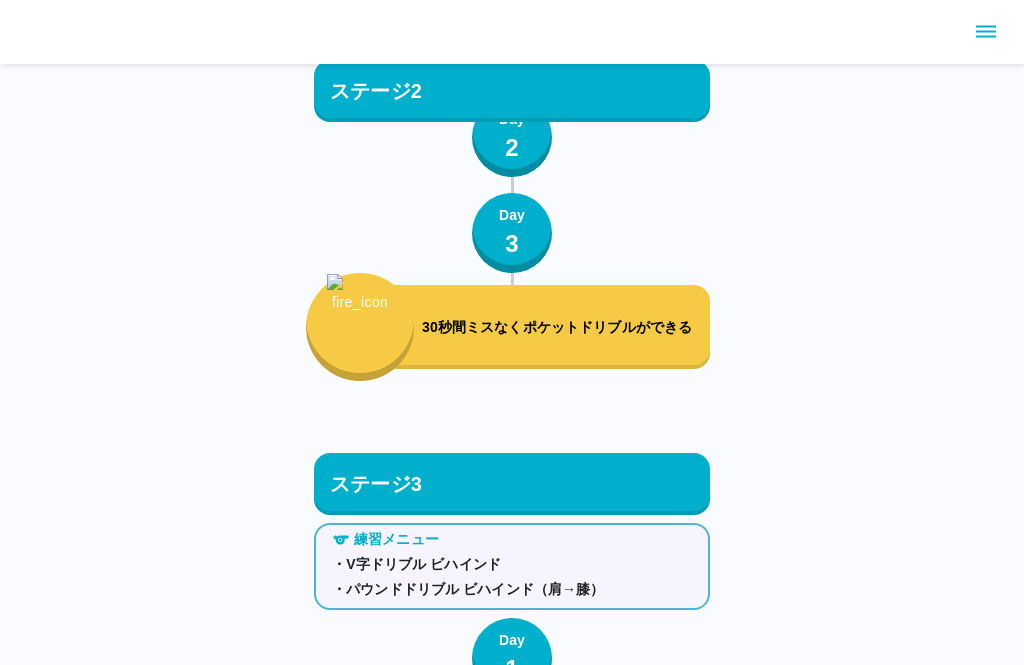 click on "30秒間ミスなくポケットドリブルができる" at bounding box center [562, 328] 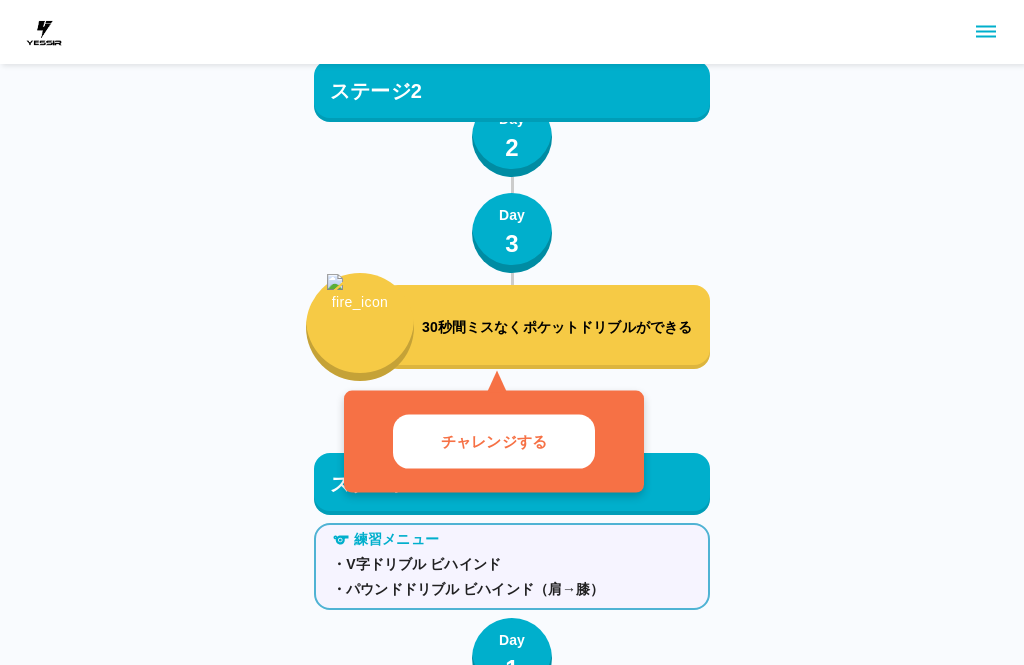 scroll, scrollTop: 3001, scrollLeft: 0, axis: vertical 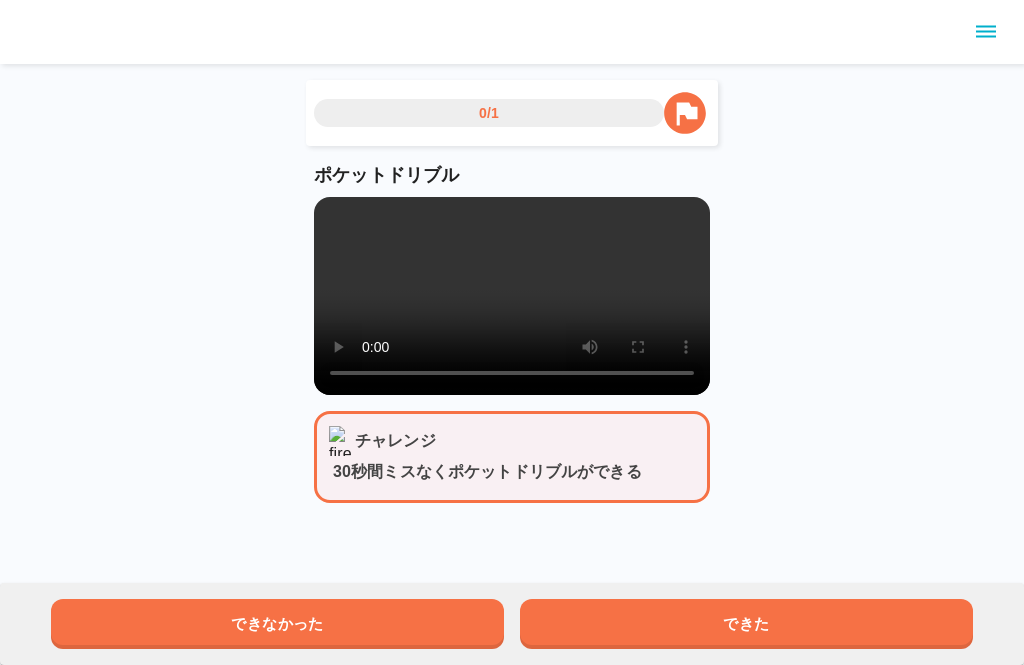 click at bounding box center [512, 296] 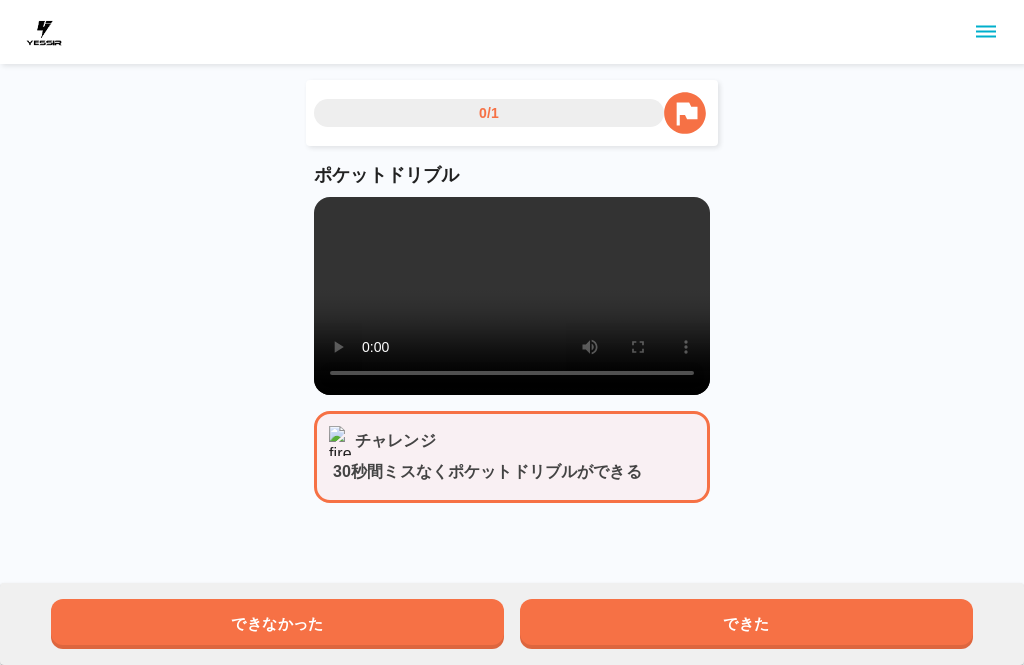 click at bounding box center (512, 296) 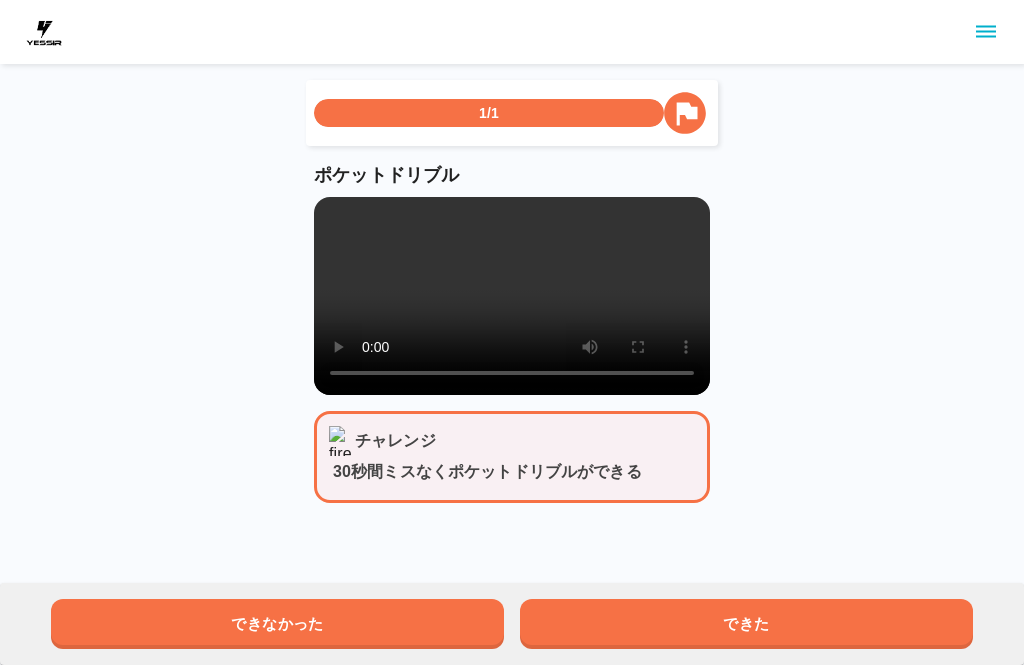 click on "できた" at bounding box center (746, 624) 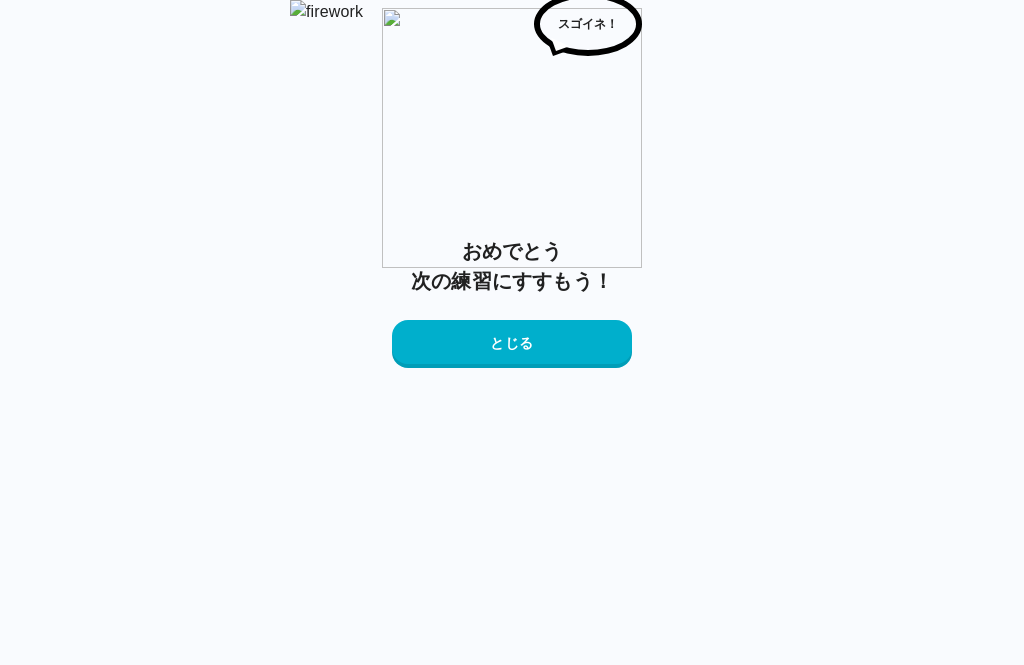 click on "とじる" at bounding box center (512, 344) 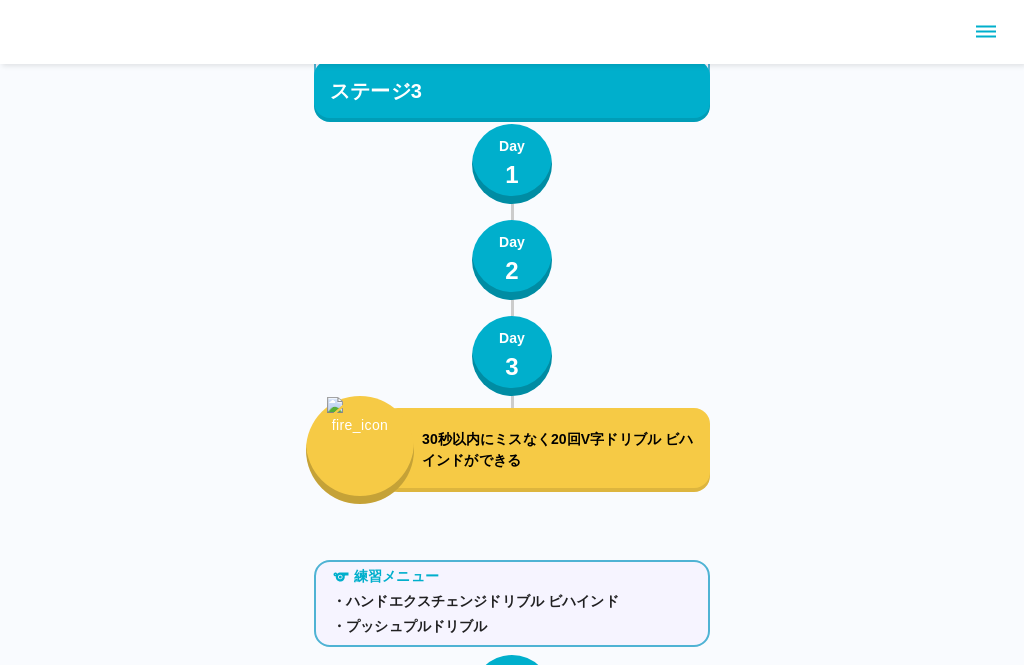 scroll, scrollTop: 3447, scrollLeft: 0, axis: vertical 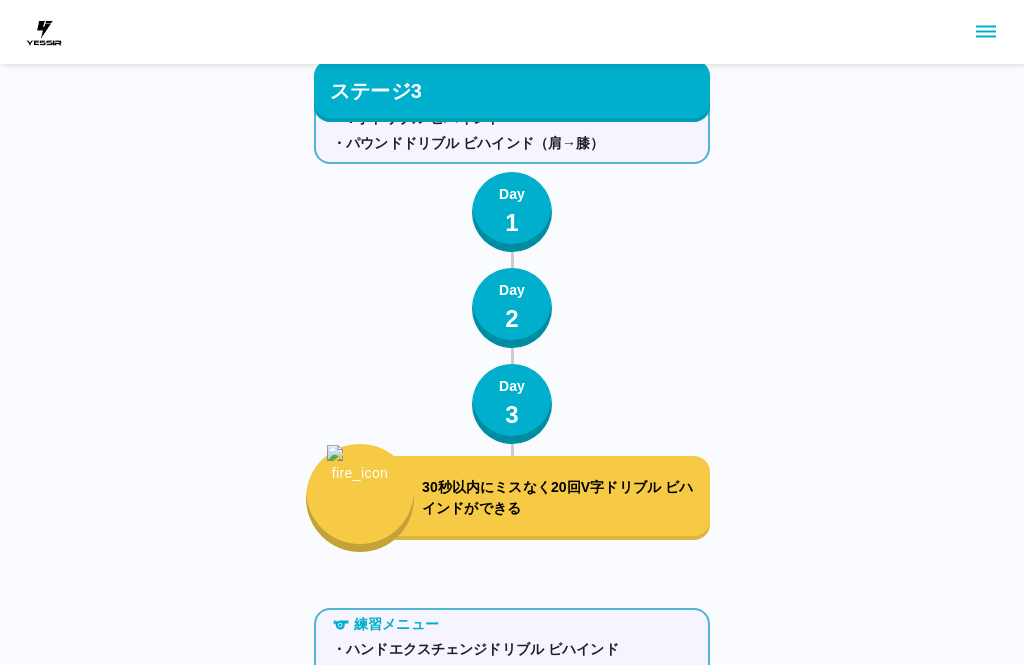 click on "30秒以内にミスなく20回V字ドリブル ビハインドができる" at bounding box center (562, 498) 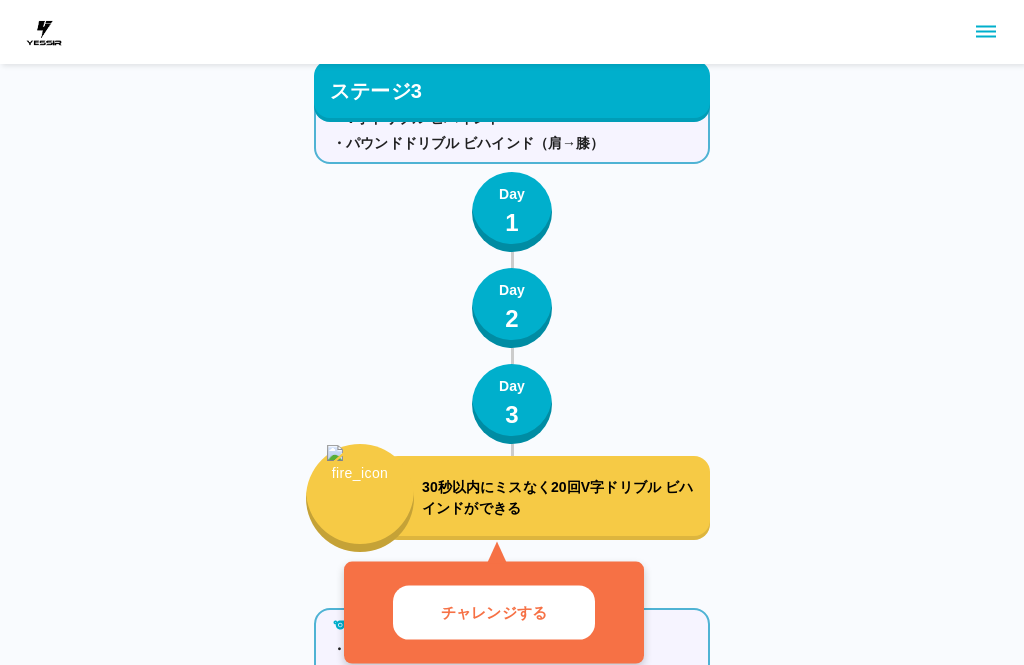 click on "チャレンジする" at bounding box center (494, 612) 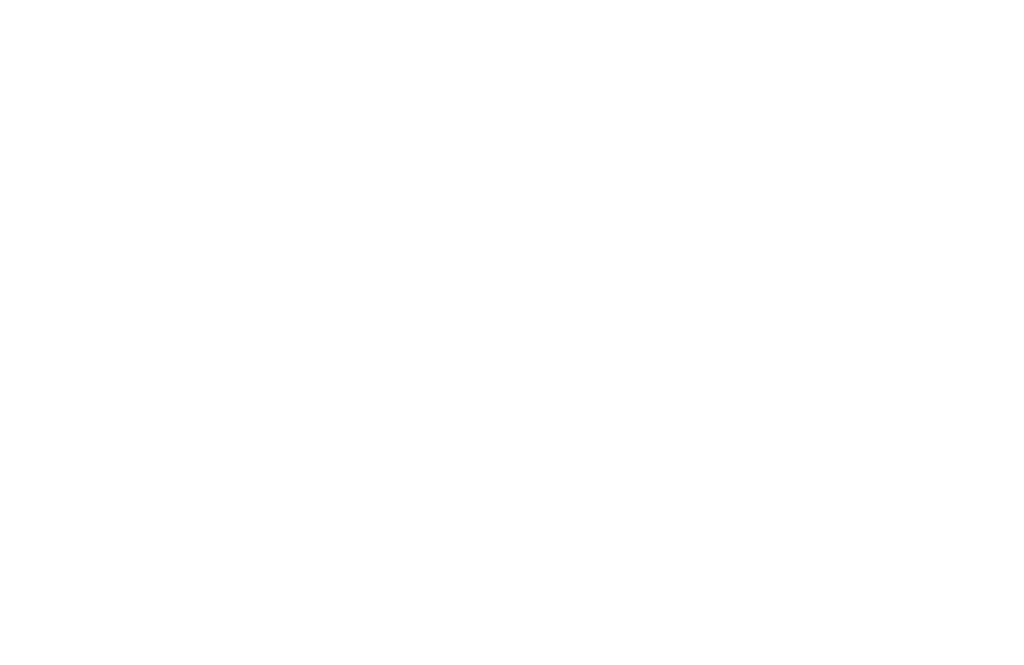 scroll, scrollTop: 0, scrollLeft: 0, axis: both 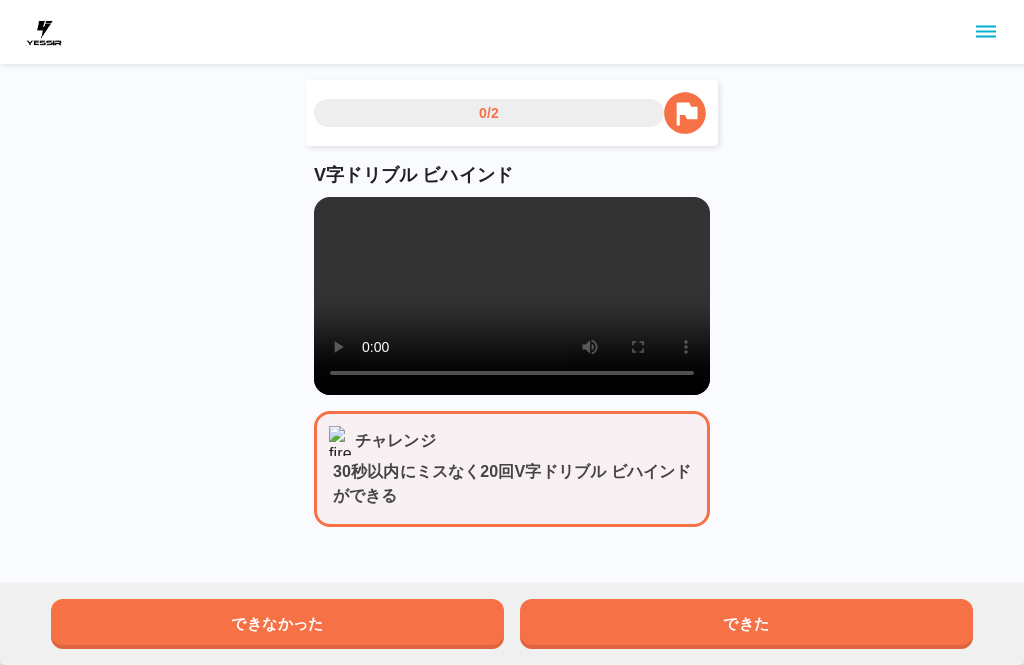 click at bounding box center (512, 296) 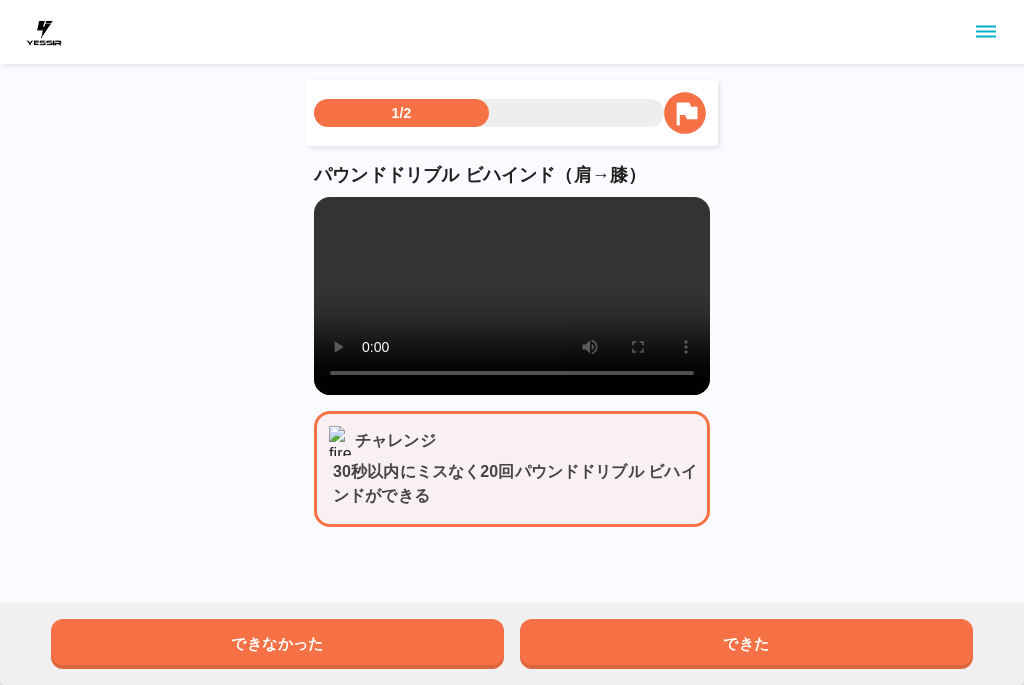 click at bounding box center [512, 296] 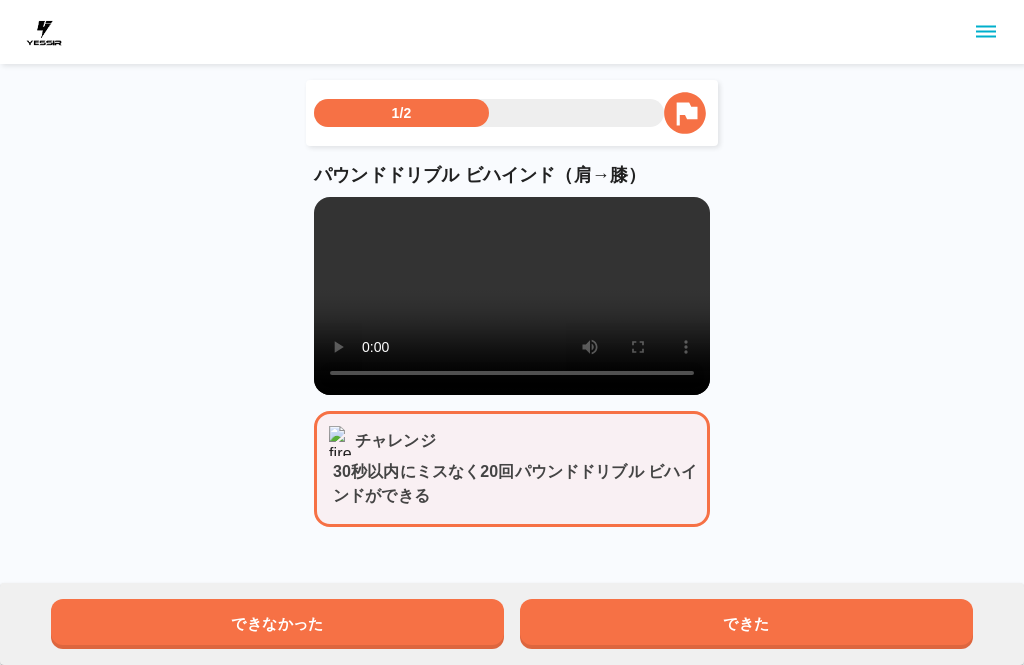 click on "できた" at bounding box center [746, 624] 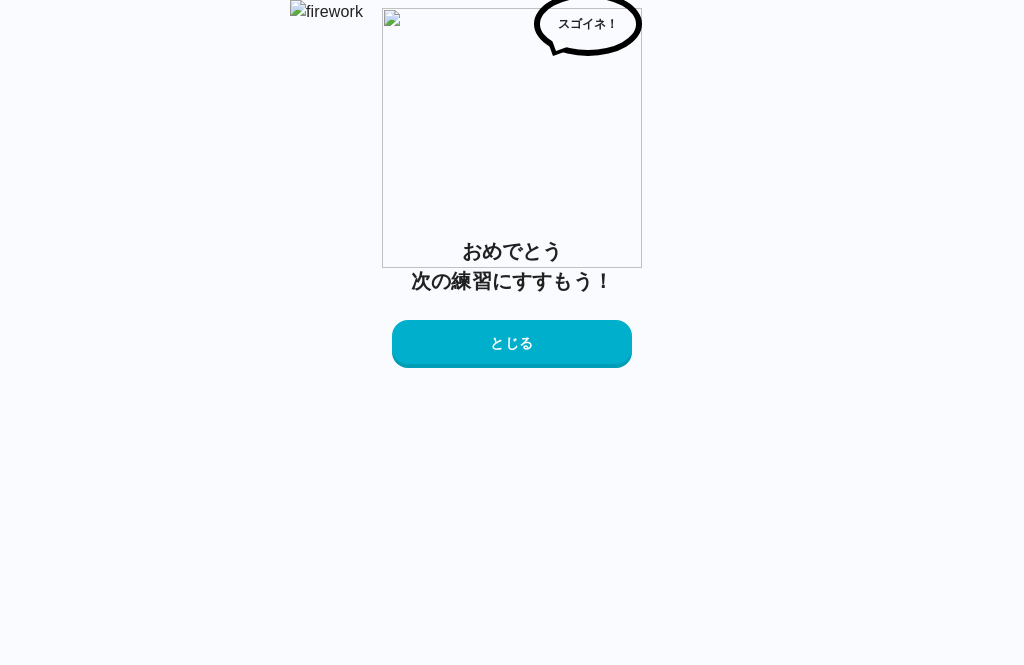 click on "とじる" at bounding box center (512, 344) 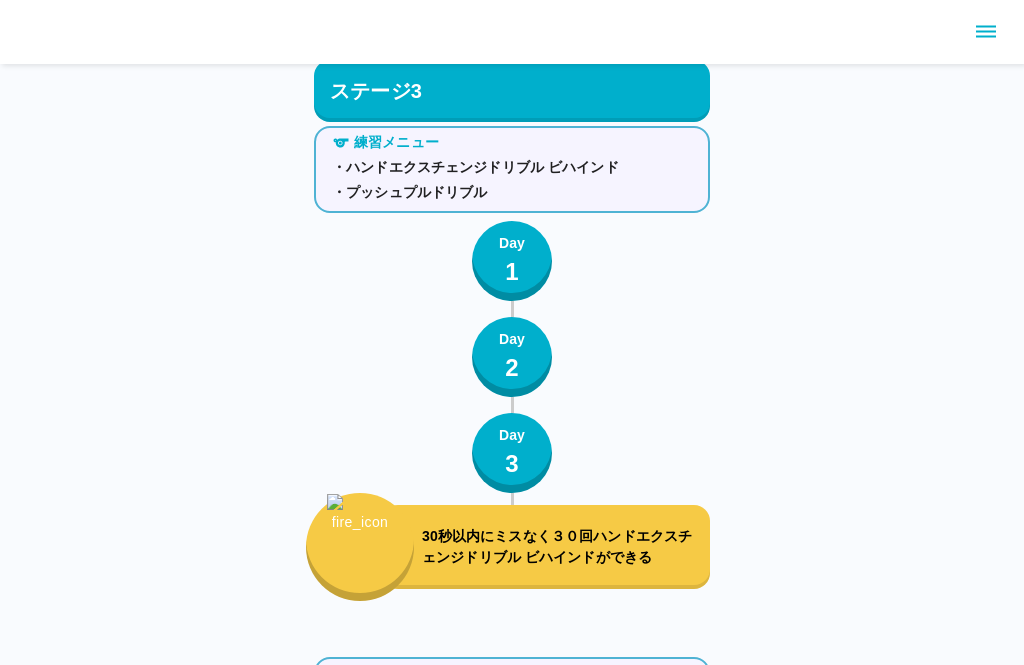 scroll, scrollTop: 3936, scrollLeft: 0, axis: vertical 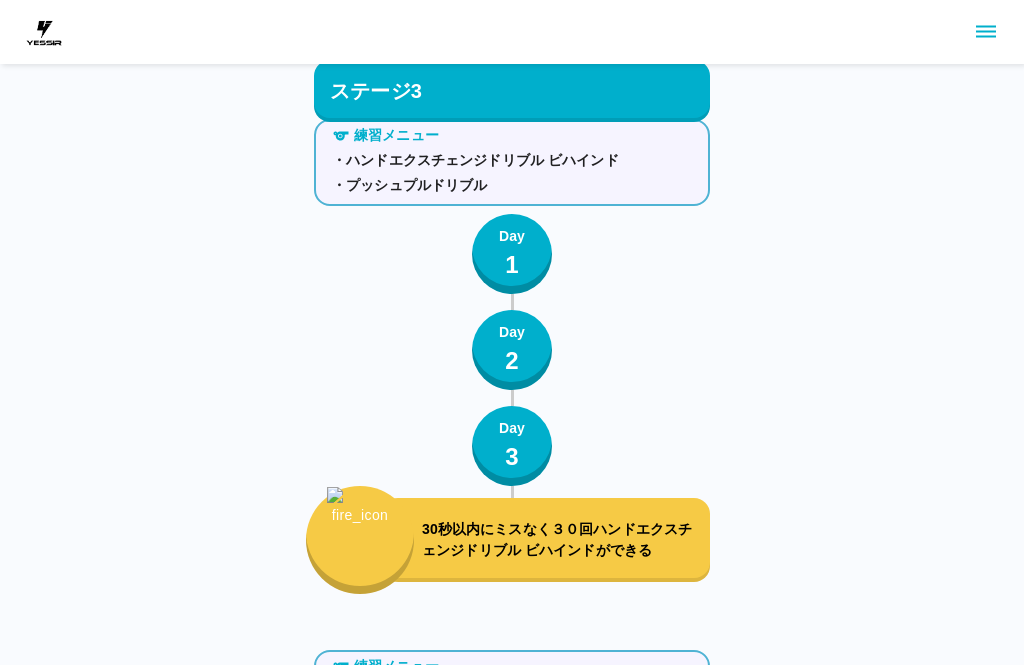 click on "30秒以内にミスなく３０回ハンドエクスチェンジドリブル ビハインドができる" at bounding box center (562, 540) 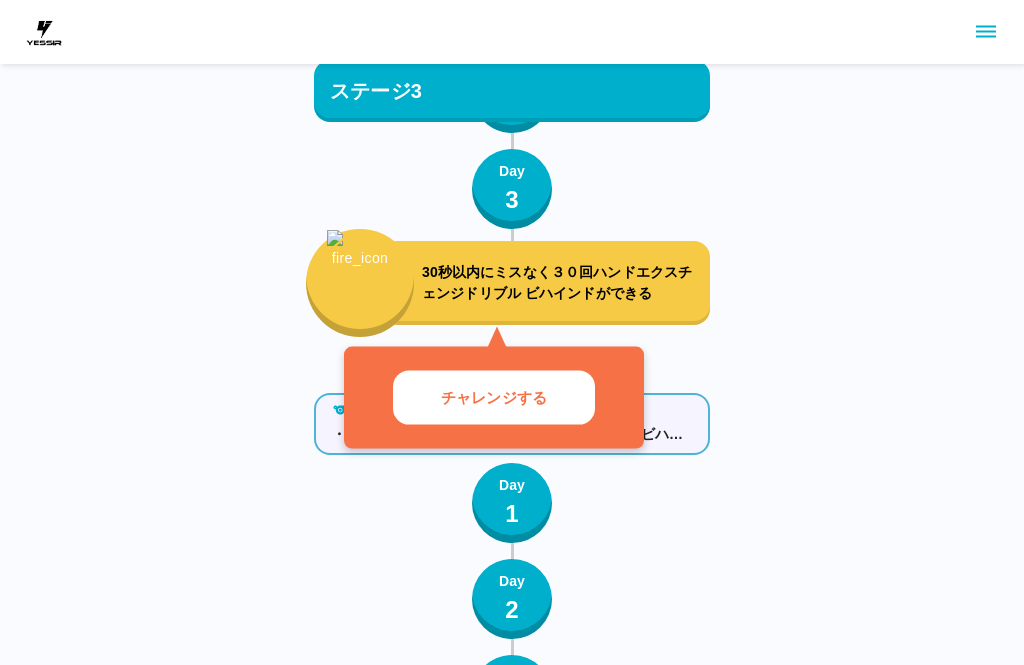 scroll, scrollTop: 4191, scrollLeft: 0, axis: vertical 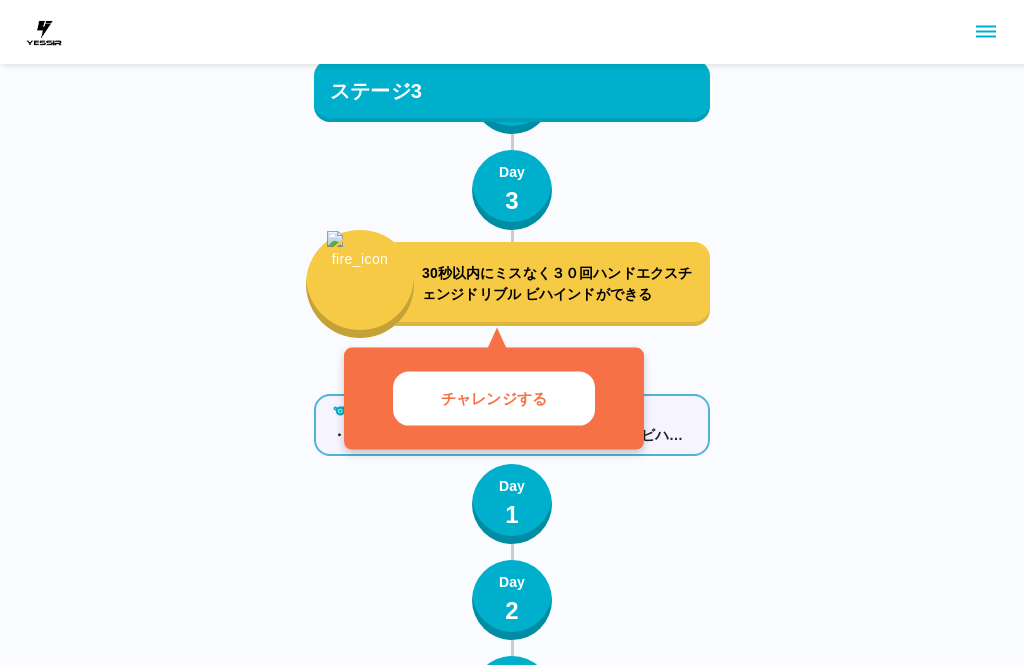 click on "チャレンジする" at bounding box center (494, 399) 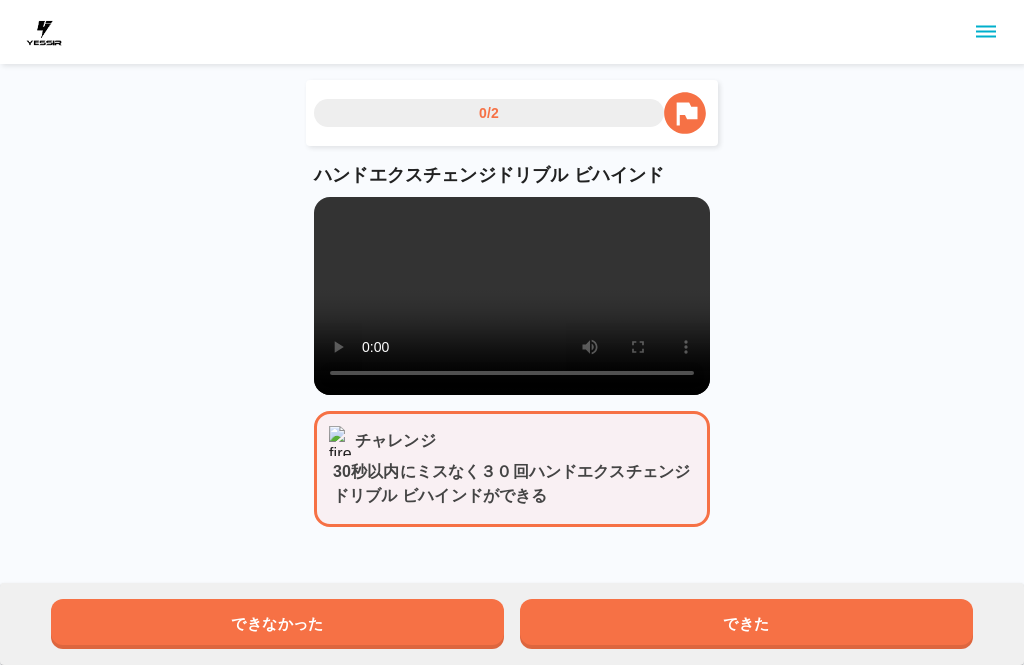 click at bounding box center [512, 296] 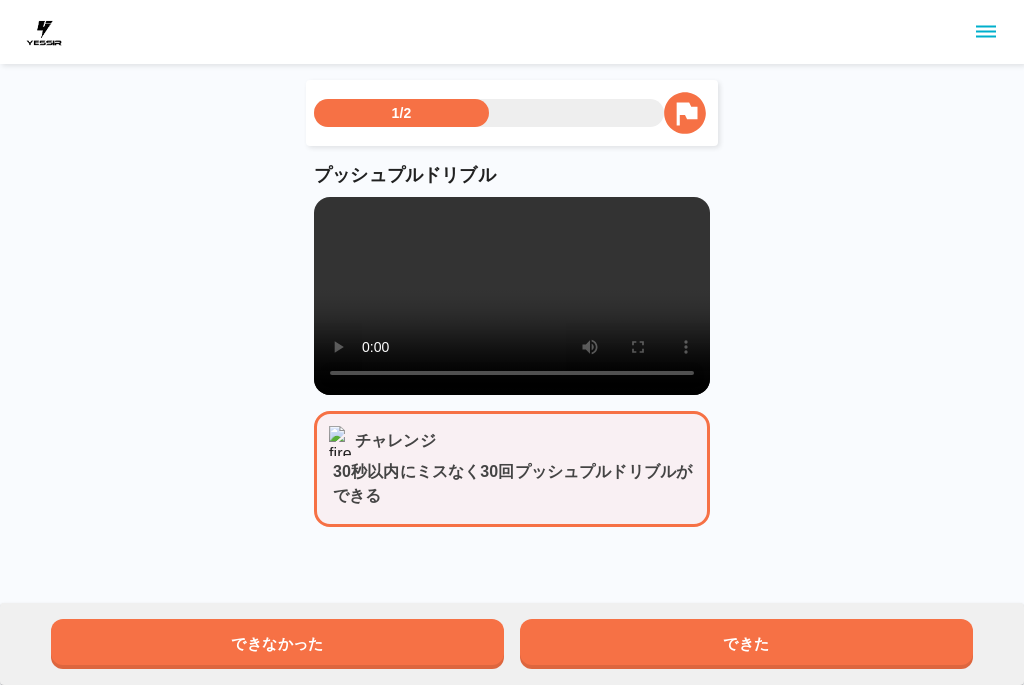 click at bounding box center [512, 296] 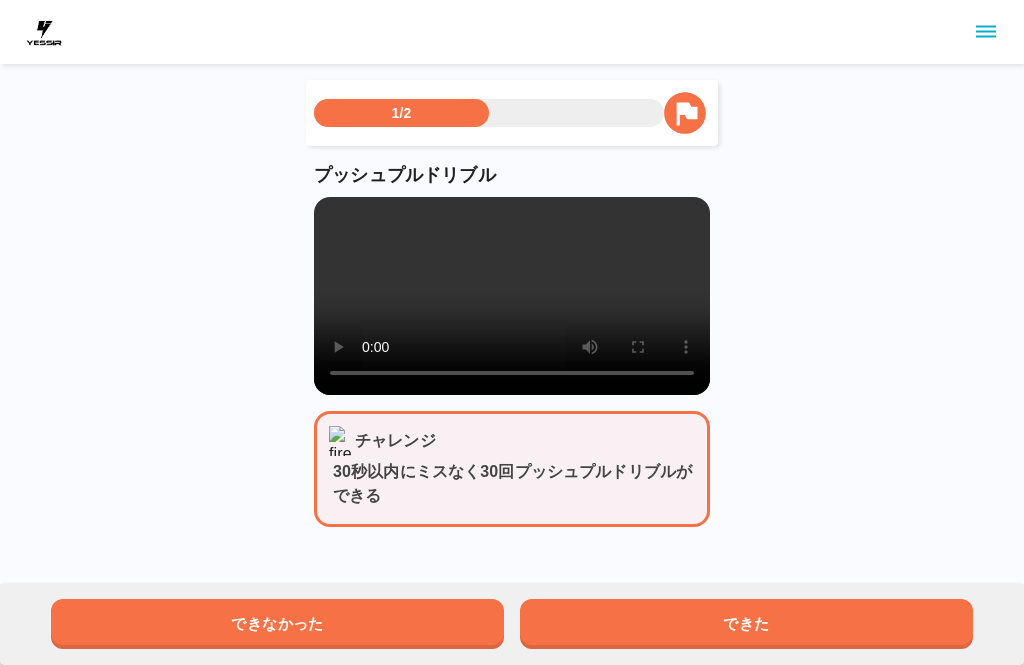click on "できた" at bounding box center [746, 624] 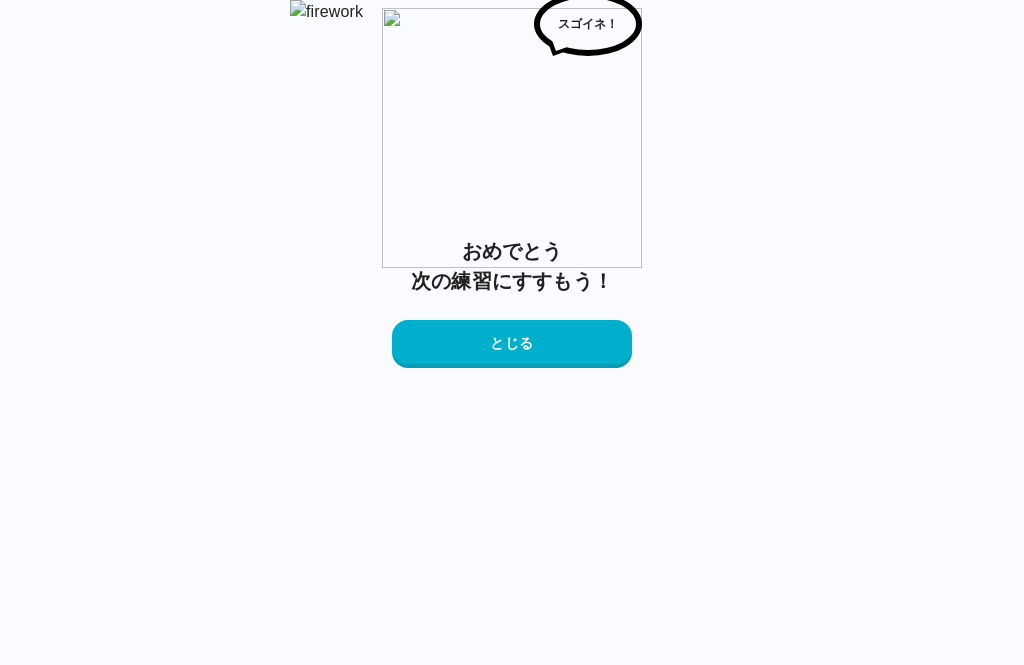 click on "とじる" at bounding box center (512, 344) 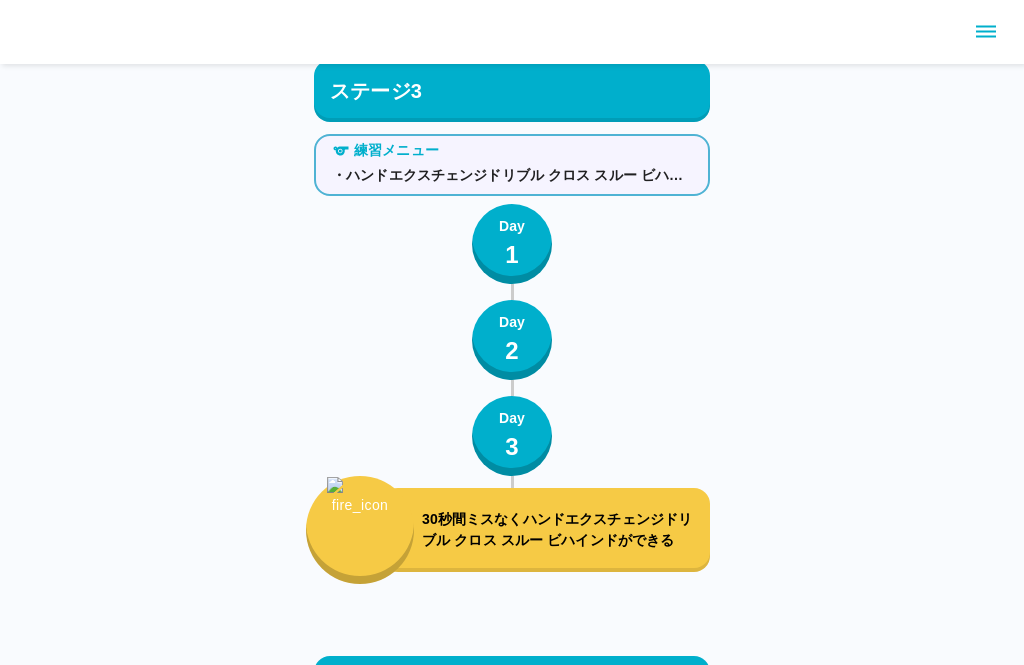 scroll, scrollTop: 4473, scrollLeft: 0, axis: vertical 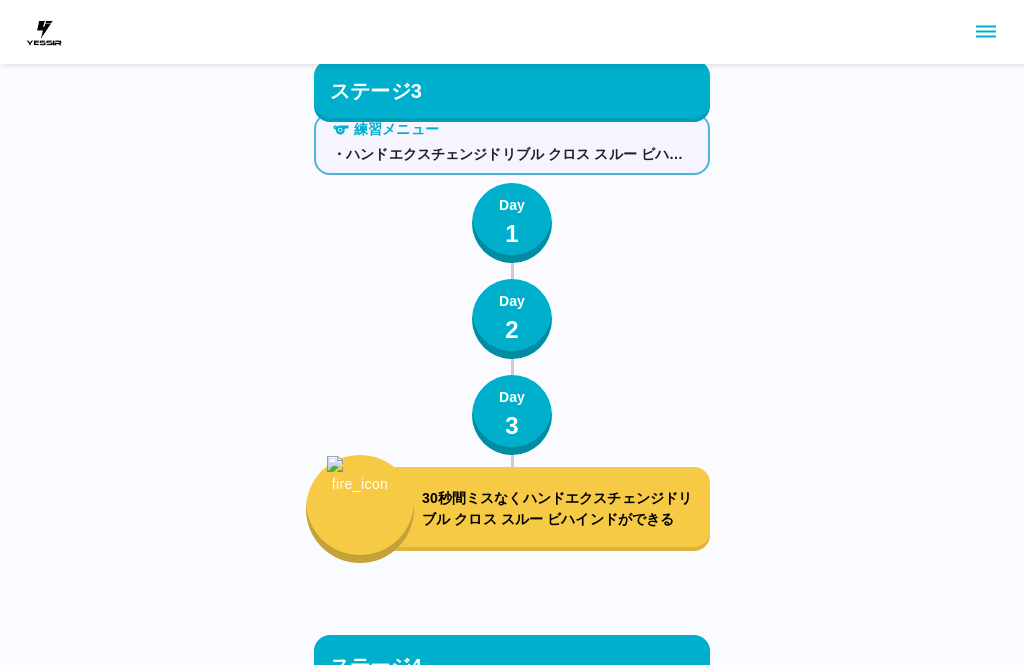 click on "30秒間ミスなくハンドエクスチェンジドリブル クロス スルー ビハインドができる" at bounding box center [546, 509] 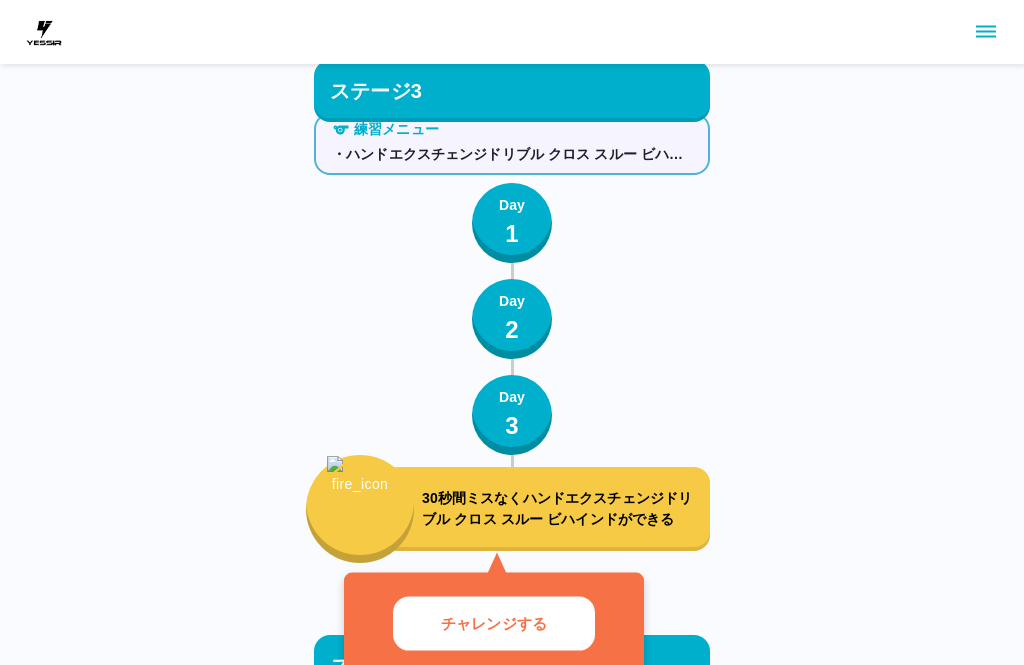 click on "チャレンジする" at bounding box center [494, 623] 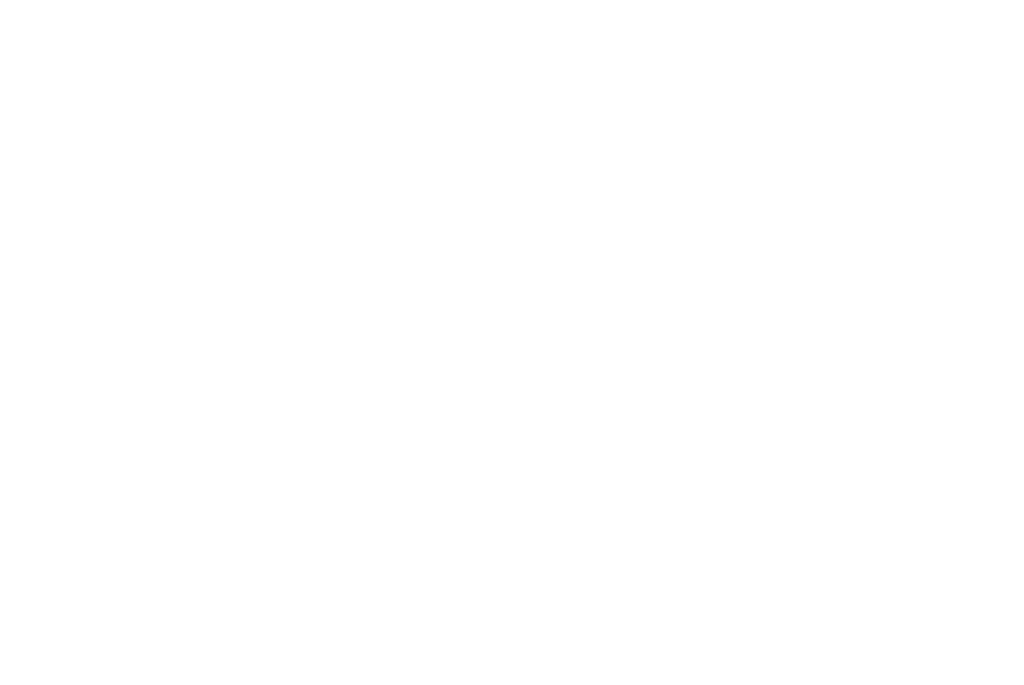 scroll, scrollTop: 0, scrollLeft: 0, axis: both 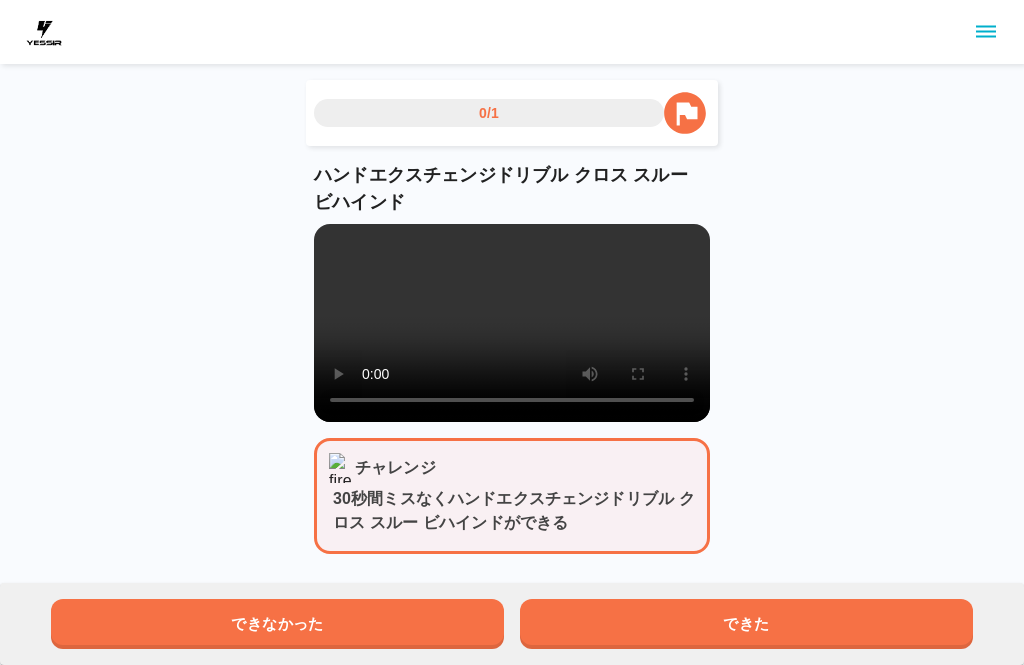 click at bounding box center (512, 323) 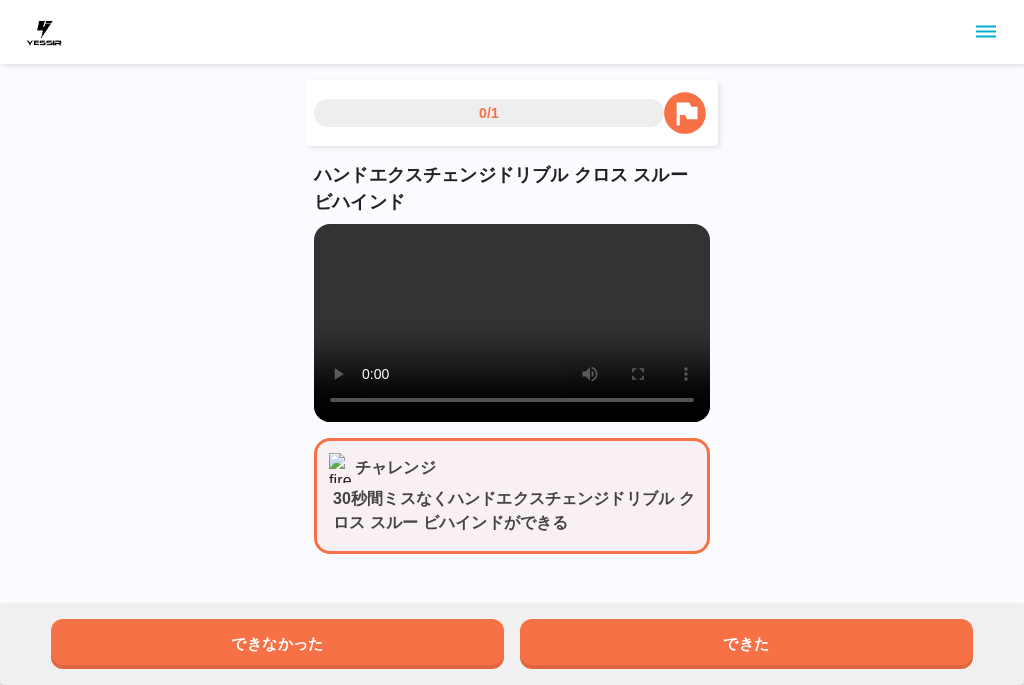 click at bounding box center (512, 323) 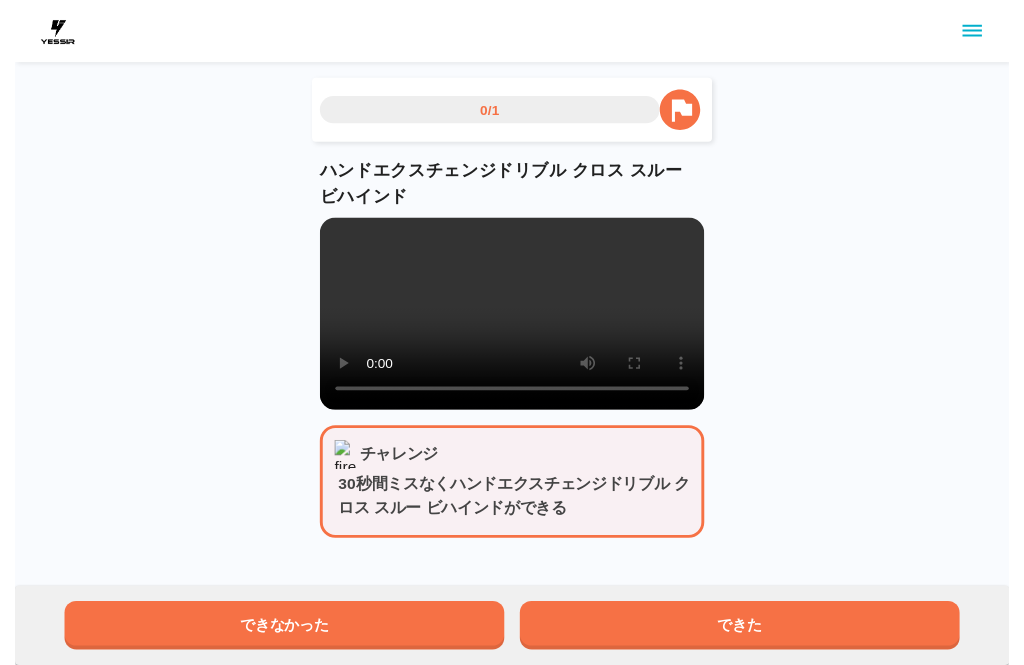 scroll, scrollTop: 10, scrollLeft: 0, axis: vertical 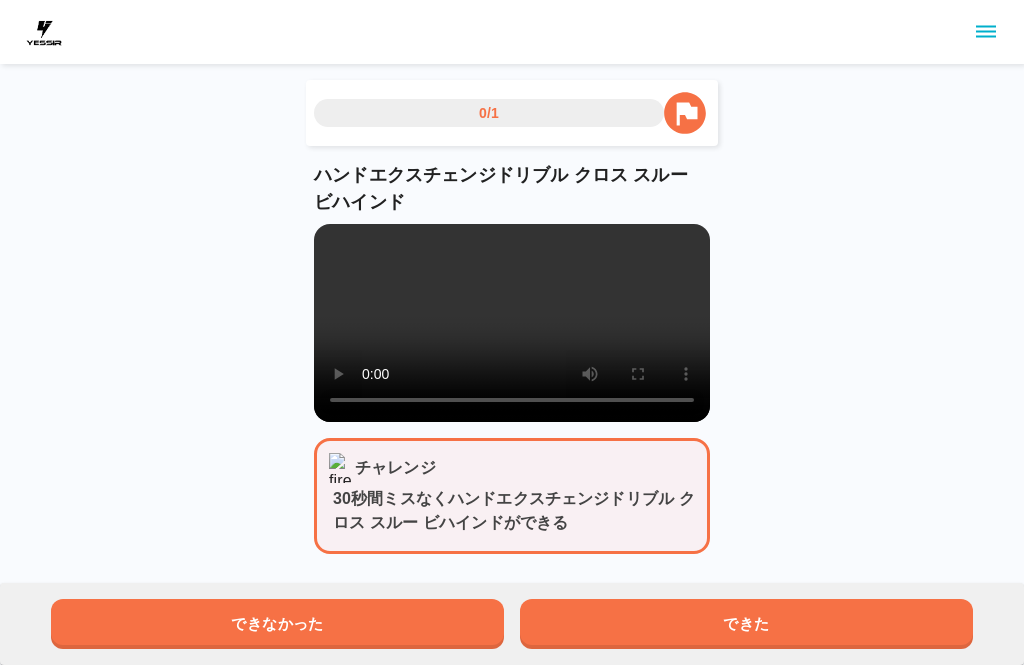 click on "できた" at bounding box center [746, 624] 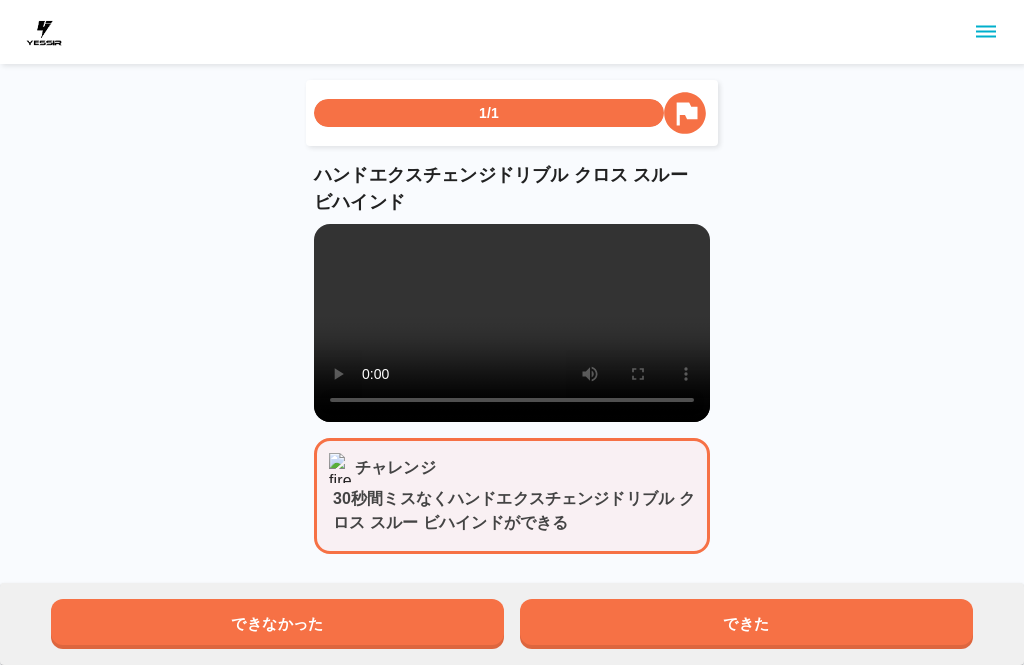 scroll, scrollTop: 0, scrollLeft: 0, axis: both 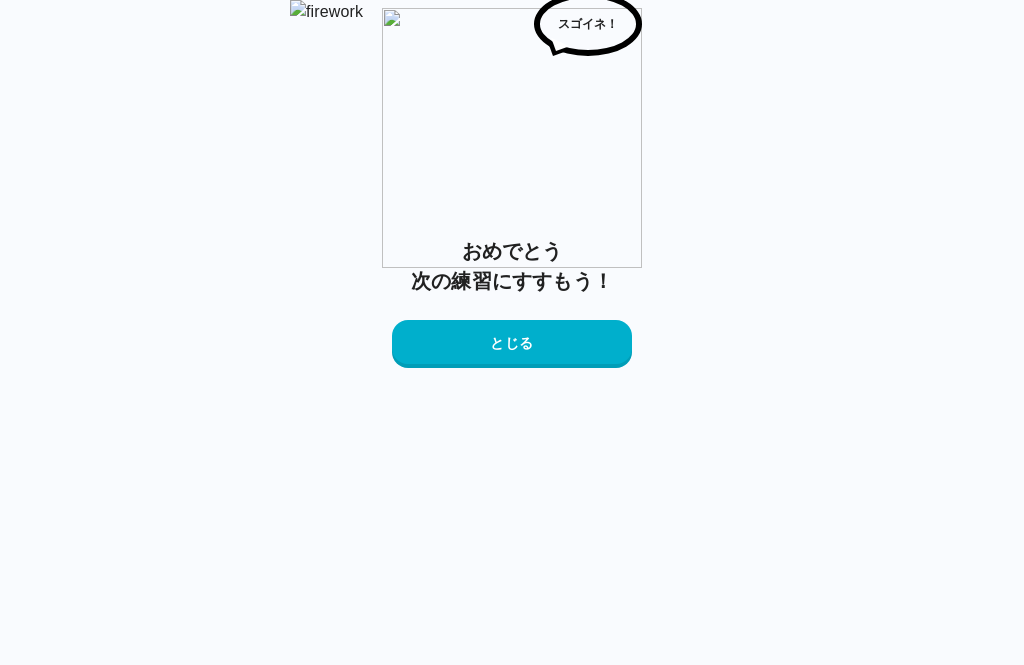 click on "とじる" at bounding box center (512, 344) 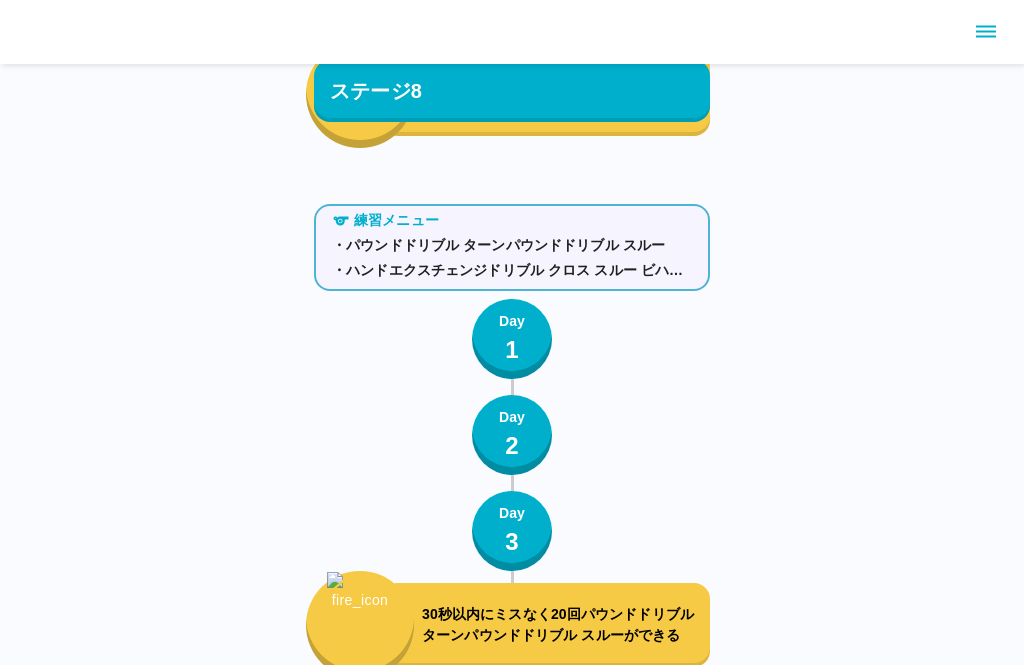 scroll, scrollTop: 11660, scrollLeft: 0, axis: vertical 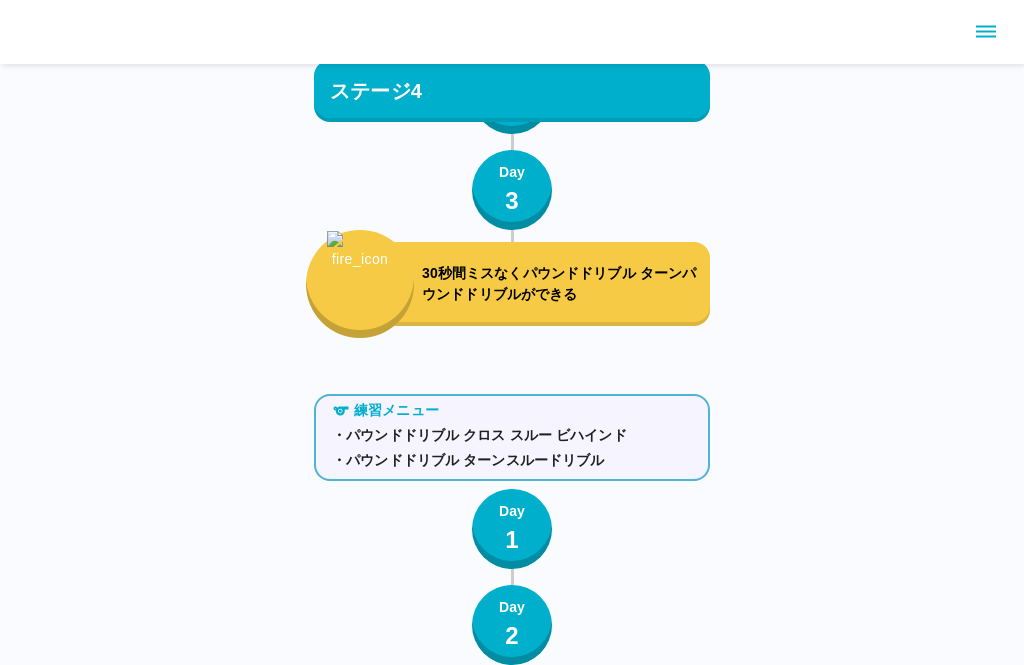 click on "30秒間ミスなくパウンドドリブル ターンパウンドドリブルができる" at bounding box center [546, 285] 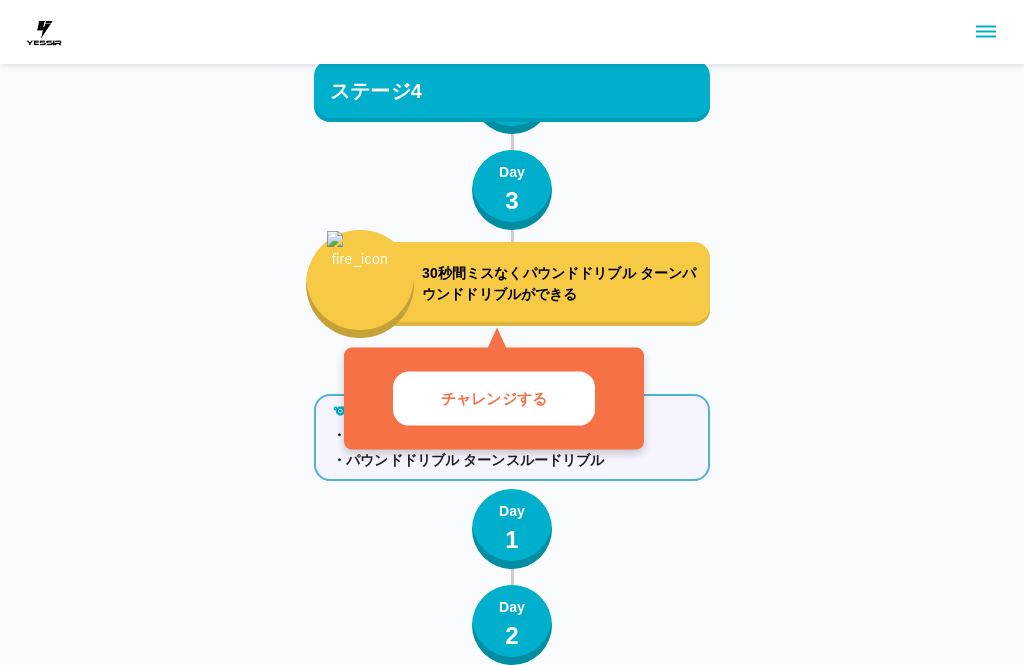 scroll, scrollTop: 5315, scrollLeft: 0, axis: vertical 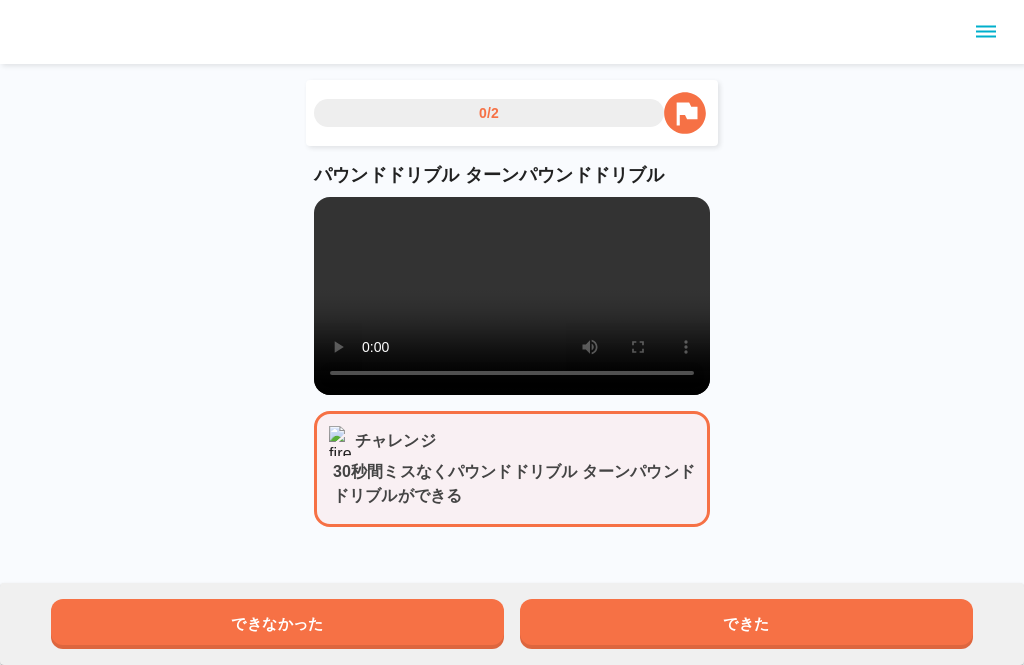 click at bounding box center [512, 296] 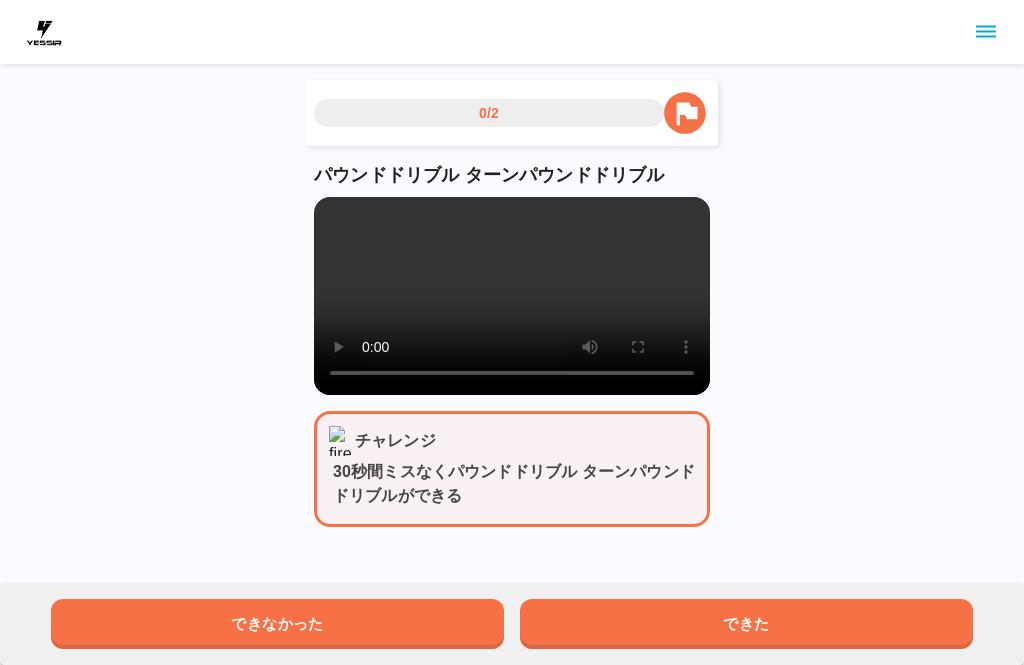 click at bounding box center (512, 296) 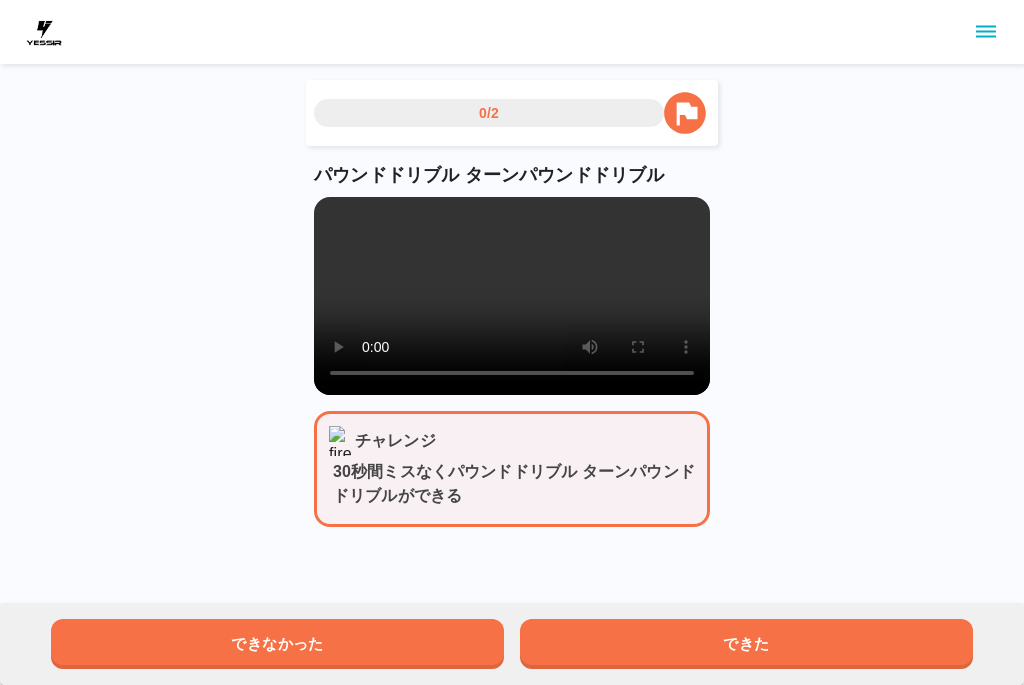 click on "パウンドドリブル ターンパウンドドリブル" at bounding box center [512, 278] 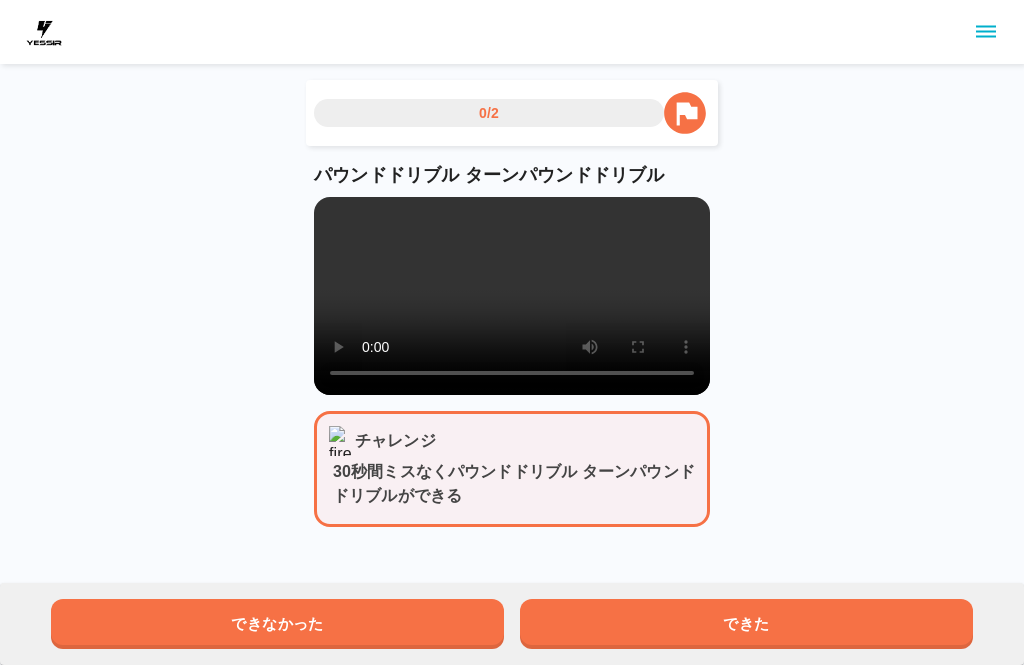 click on "できた" at bounding box center (746, 624) 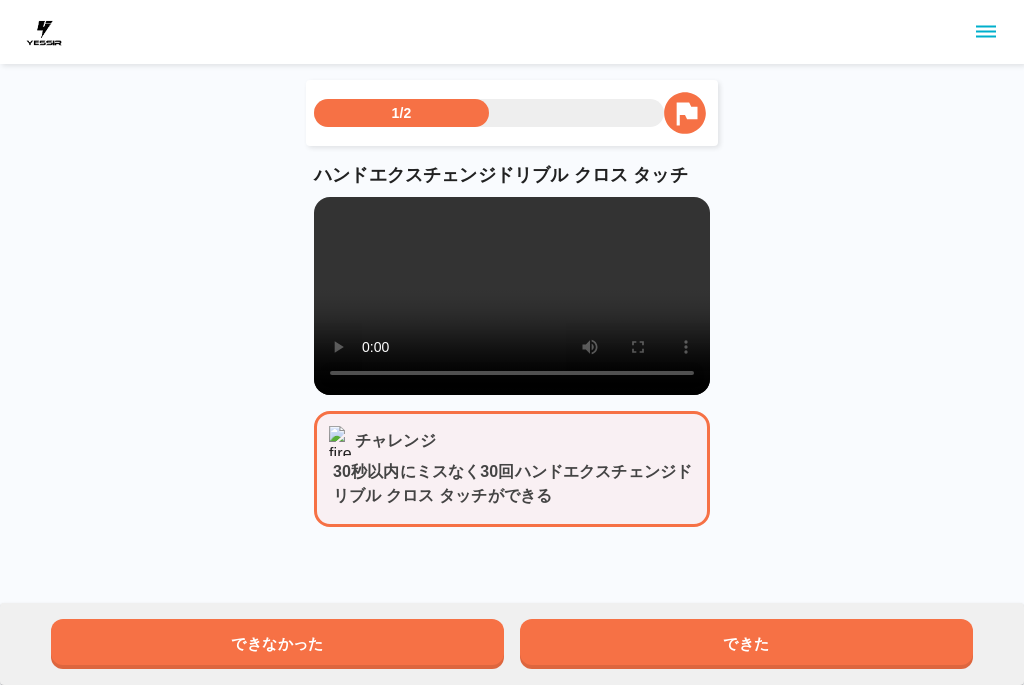 click at bounding box center [512, 296] 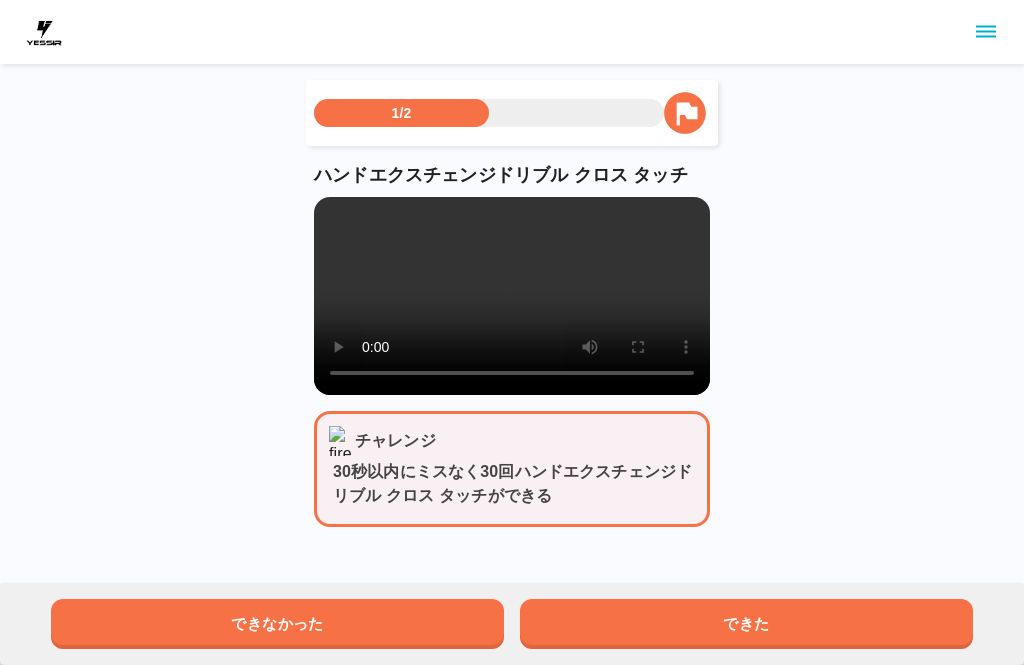 click on "できた" at bounding box center (746, 624) 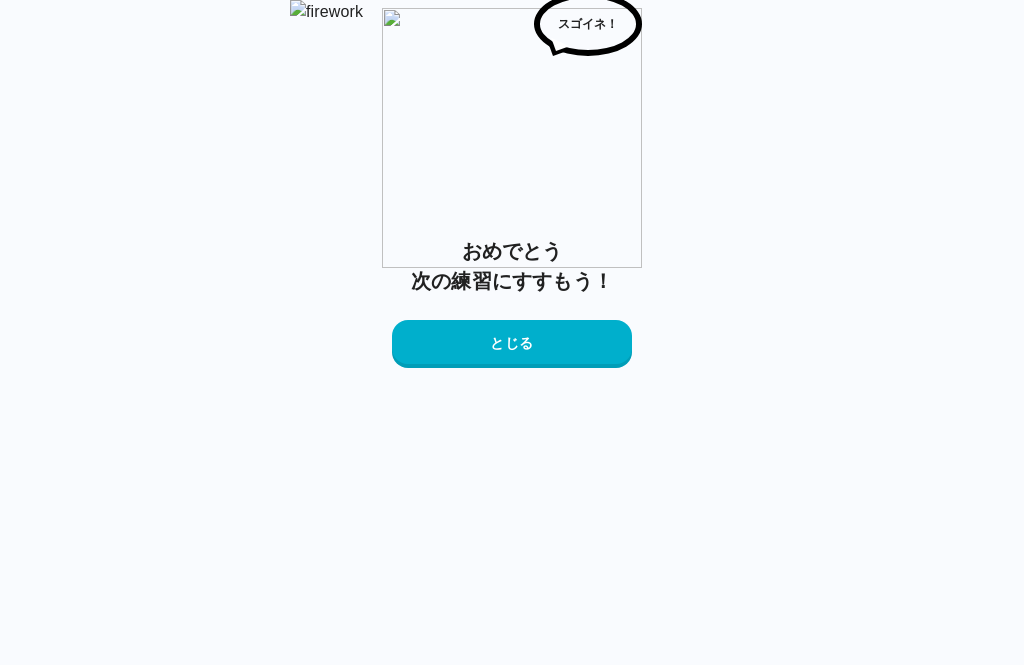 click on "とじる" at bounding box center (512, 344) 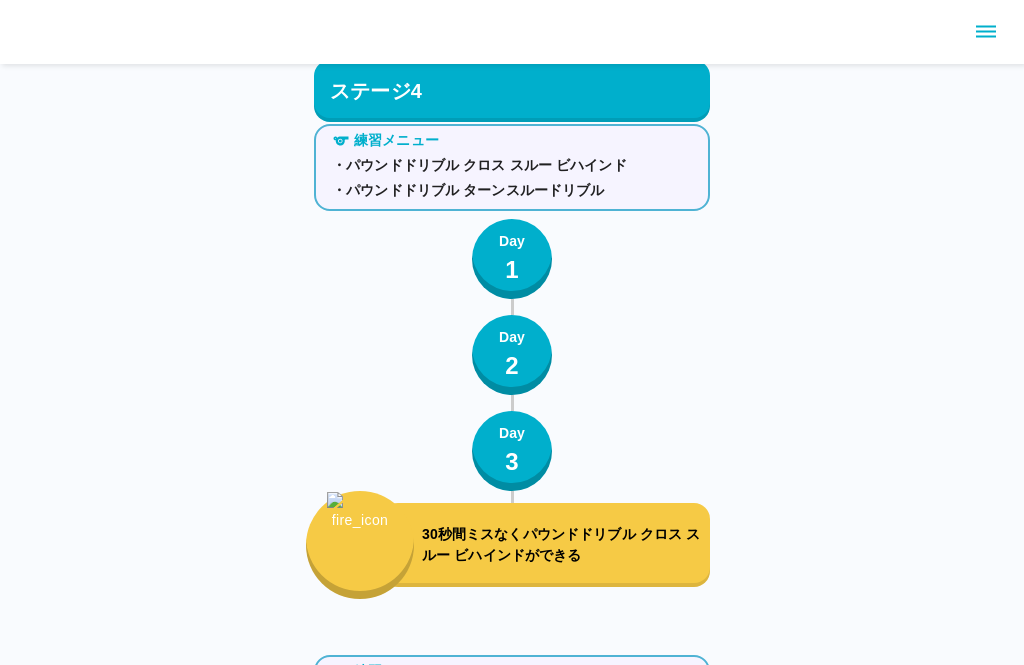 scroll, scrollTop: 5583, scrollLeft: 0, axis: vertical 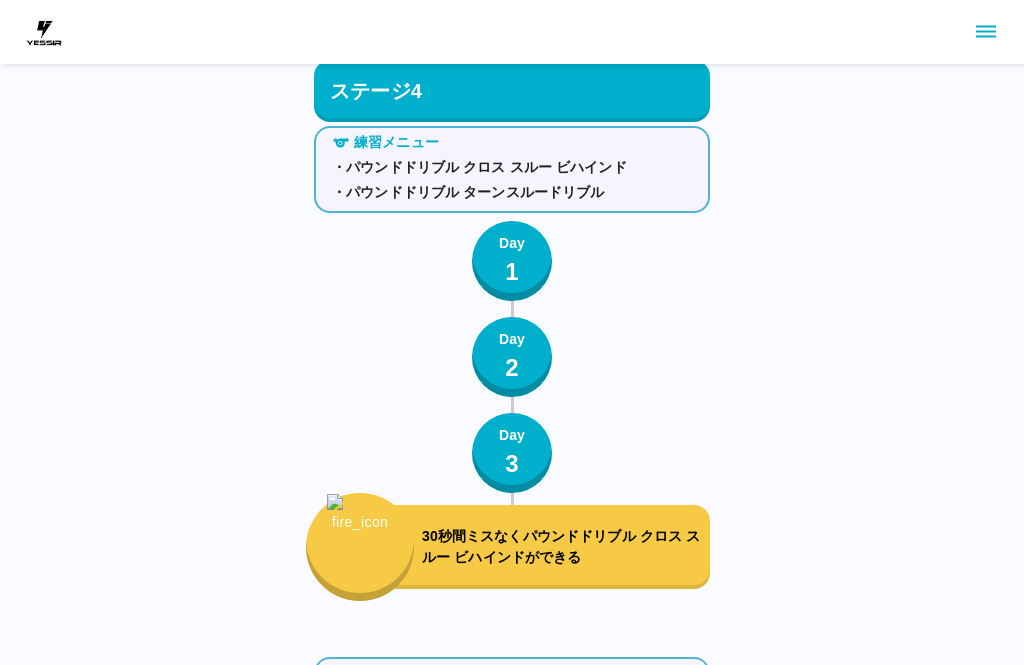 click on "30秒間ミスなくパウンドドリブル クロス スルー ビハインドができる" at bounding box center [546, 547] 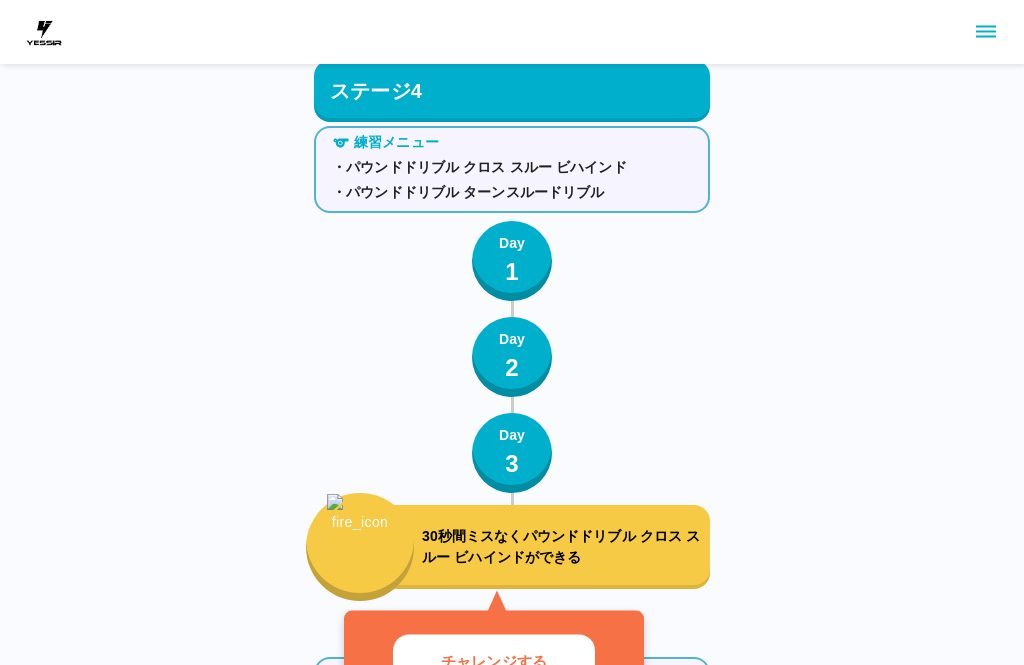 click on "チャレンジする" at bounding box center [494, 661] 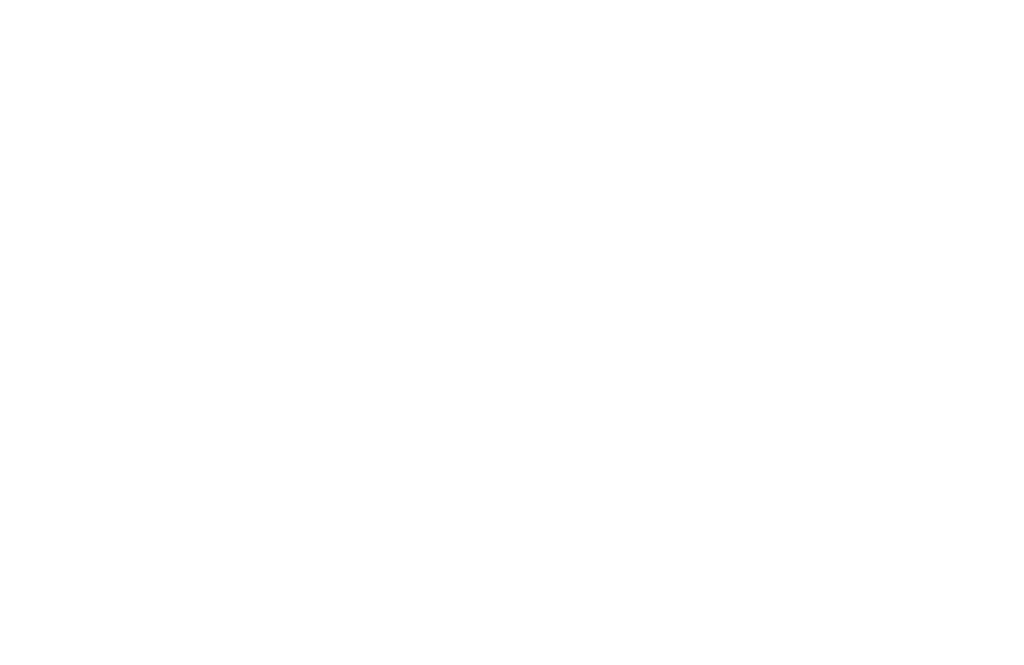 scroll, scrollTop: 0, scrollLeft: 0, axis: both 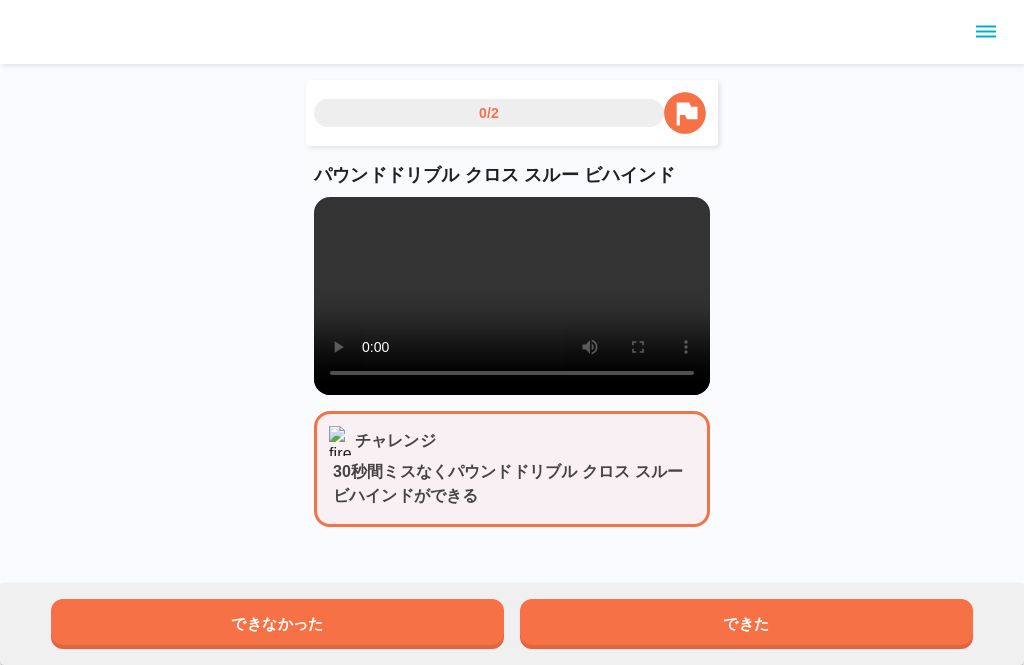click at bounding box center [512, 296] 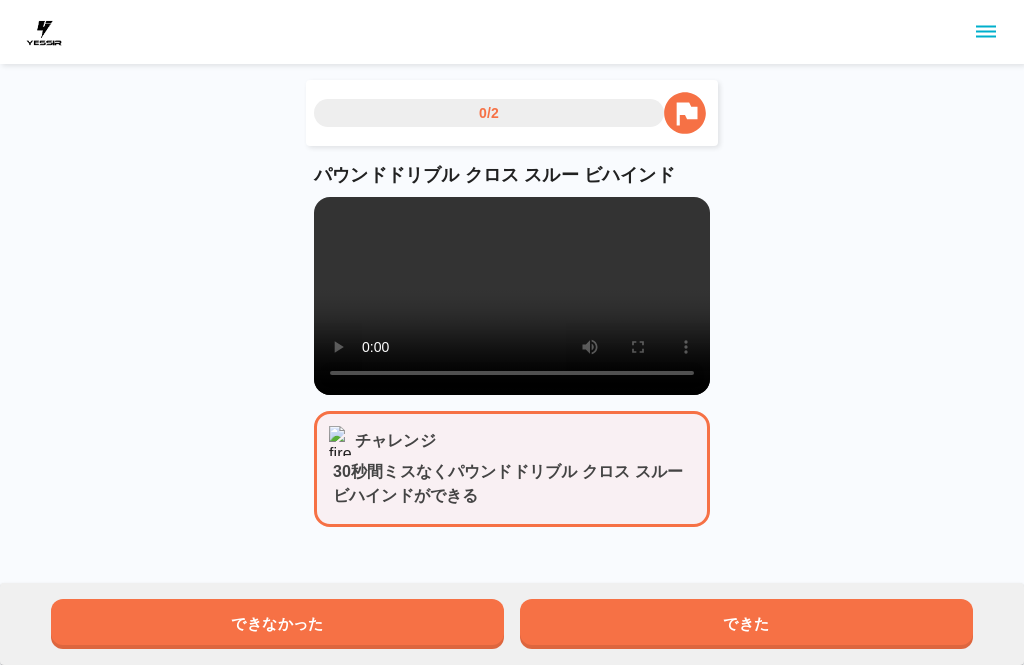 click at bounding box center [512, 296] 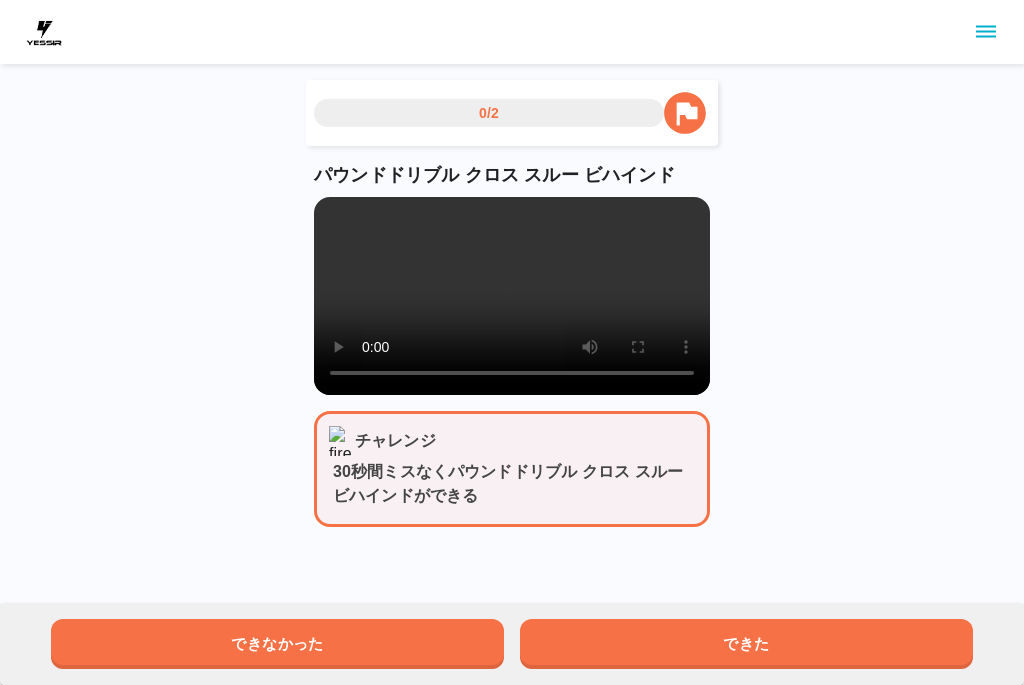 click at bounding box center [512, 296] 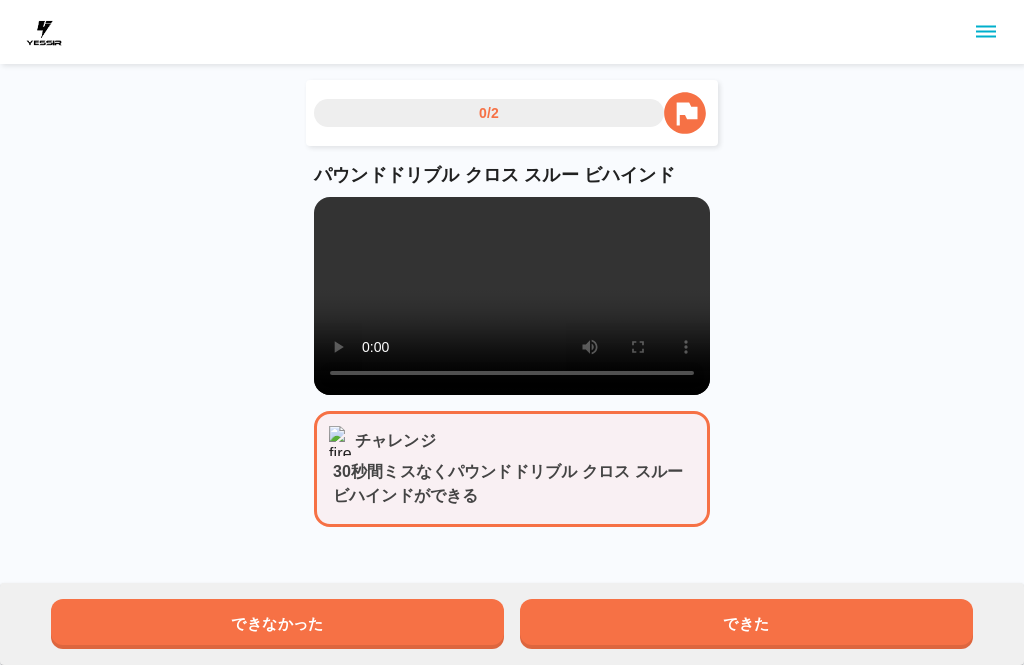 click on "できた" at bounding box center [746, 624] 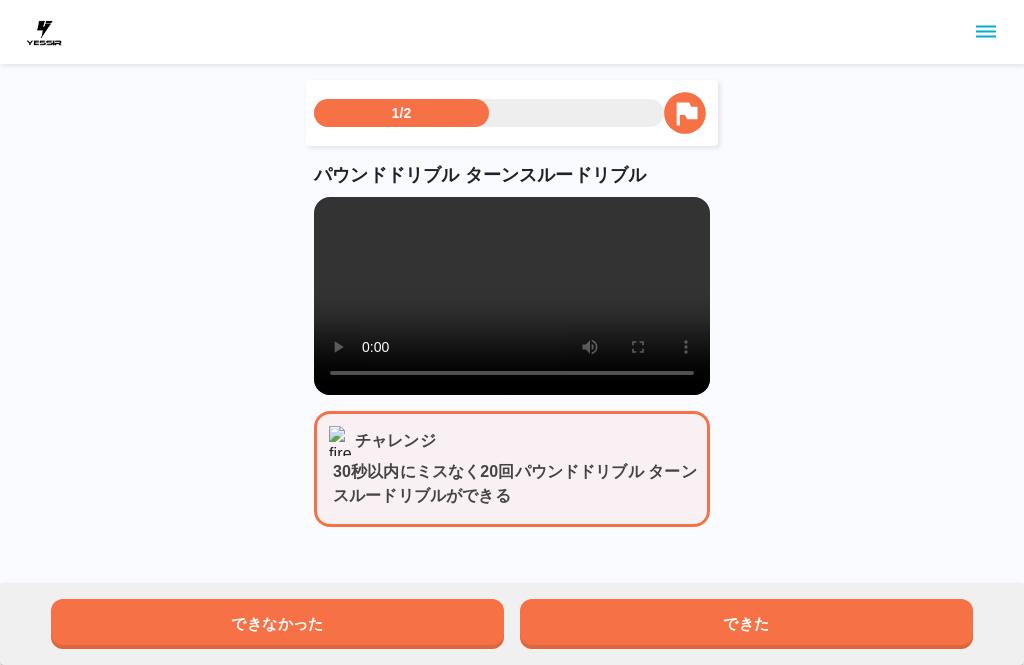 click at bounding box center [512, 296] 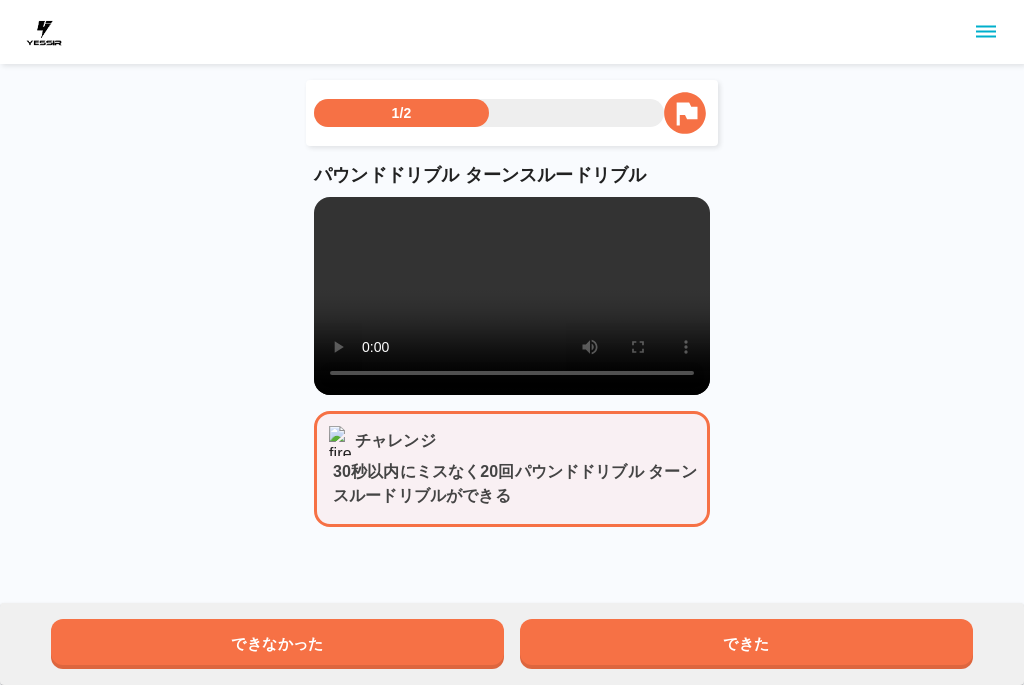 click at bounding box center [512, 296] 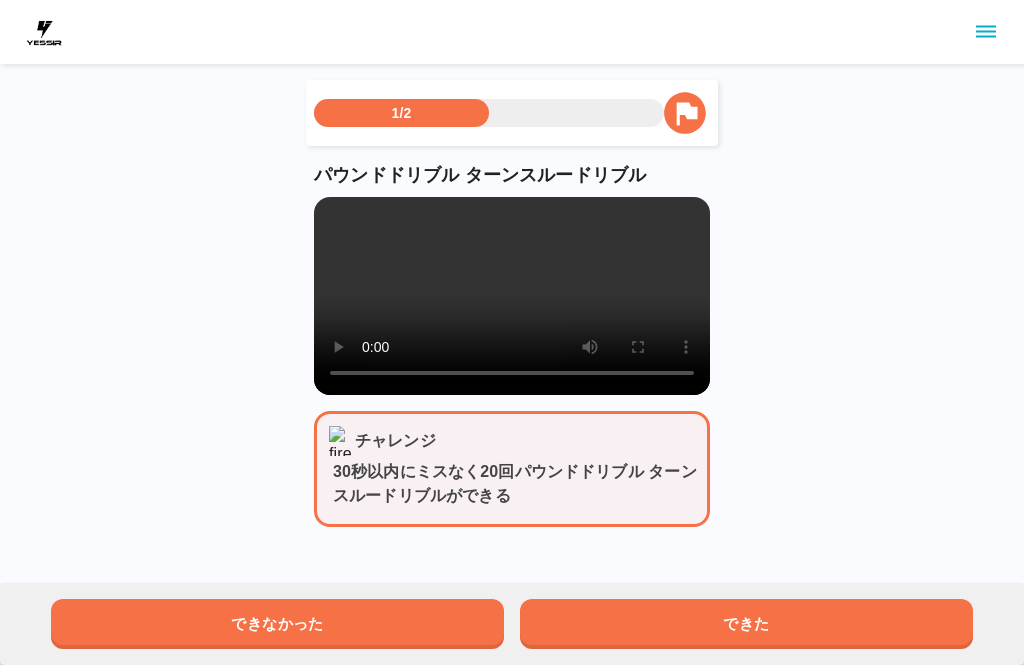 click on "できた" at bounding box center (746, 624) 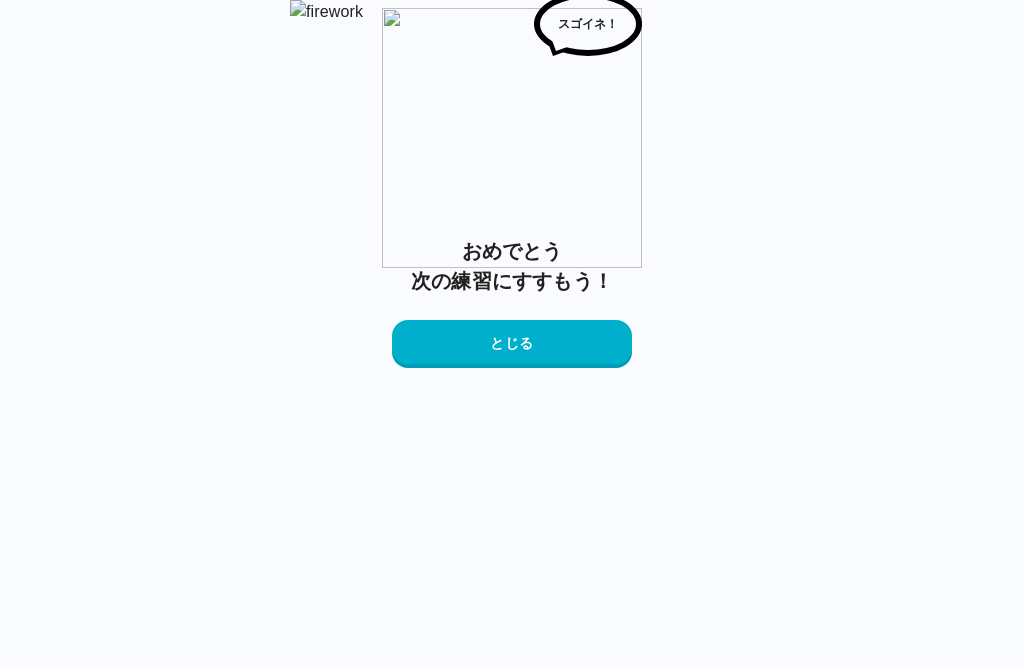 click on "とじる" at bounding box center [512, 344] 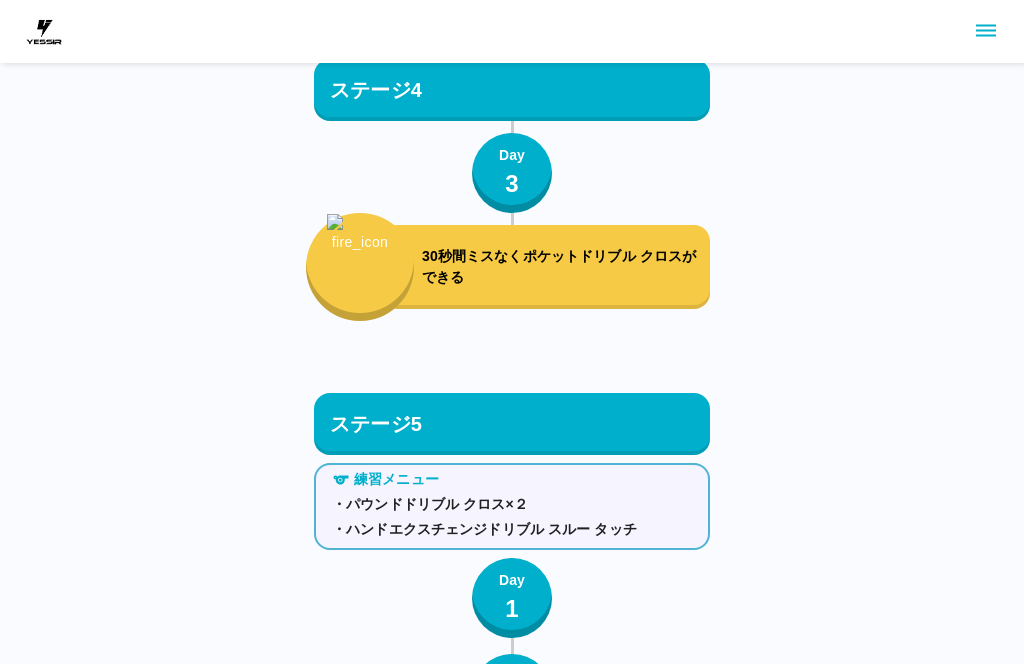 scroll, scrollTop: 6370, scrollLeft: 0, axis: vertical 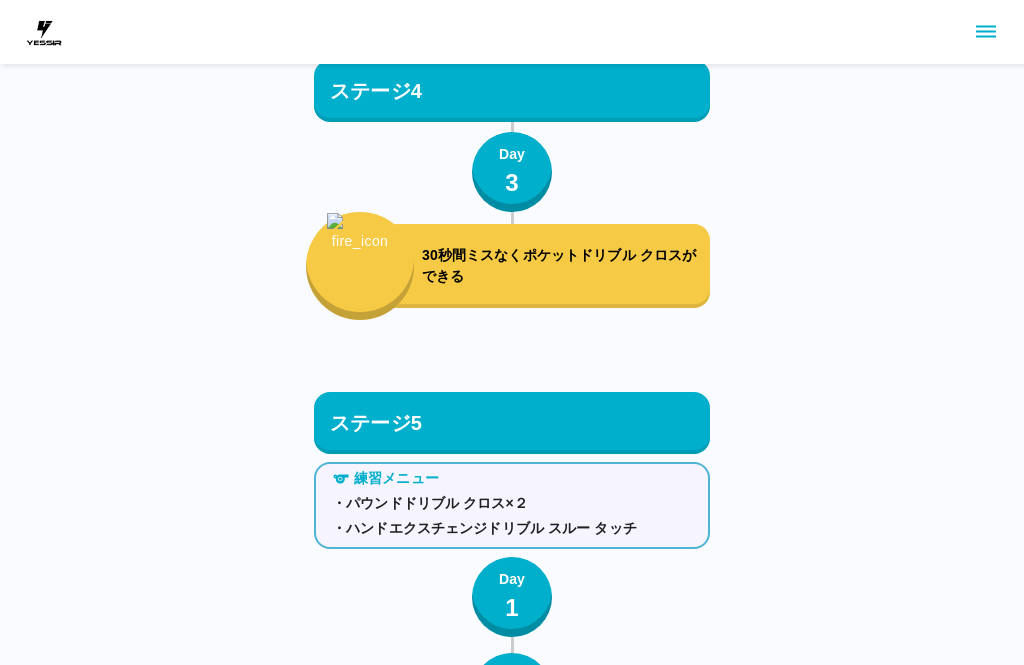 click on "30秒間ミスなくポケットドリブル クロスができる" at bounding box center [562, 266] 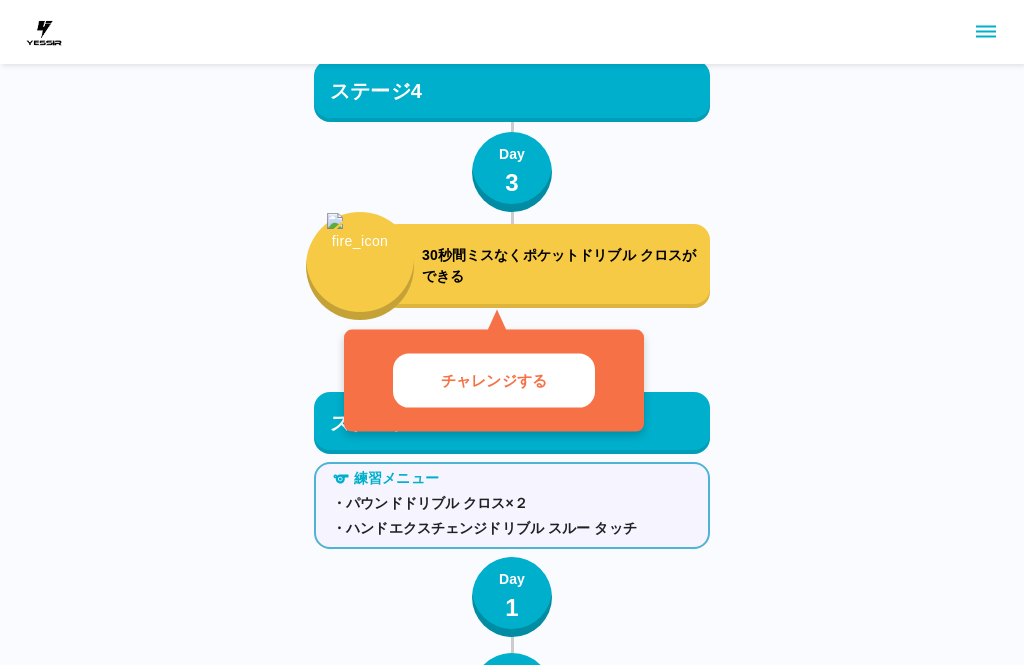 click on "チャレンジする" at bounding box center (494, 380) 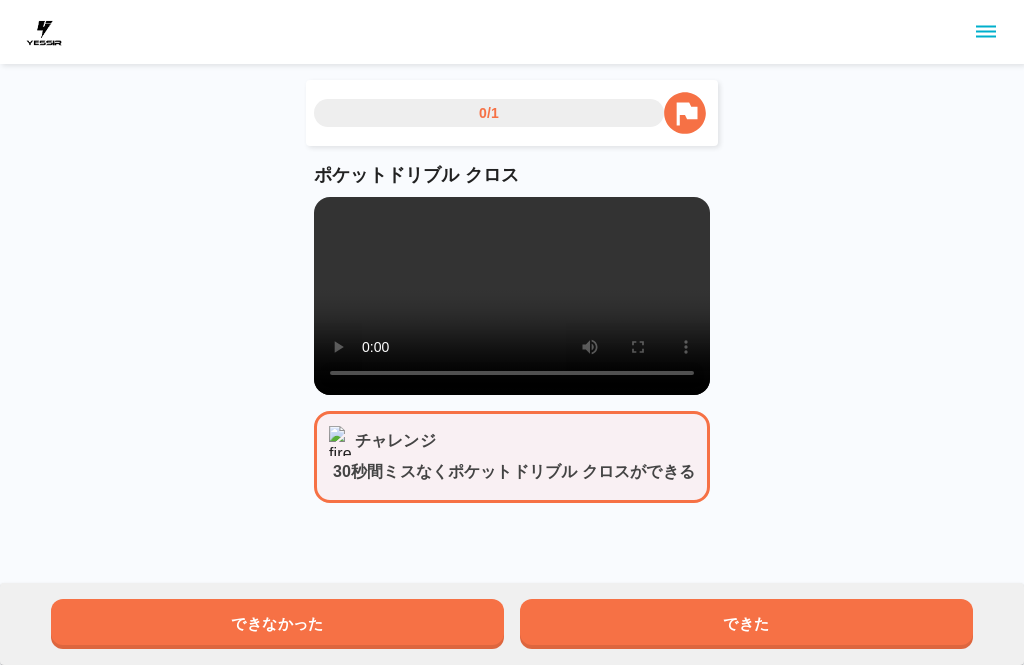 click at bounding box center (512, 296) 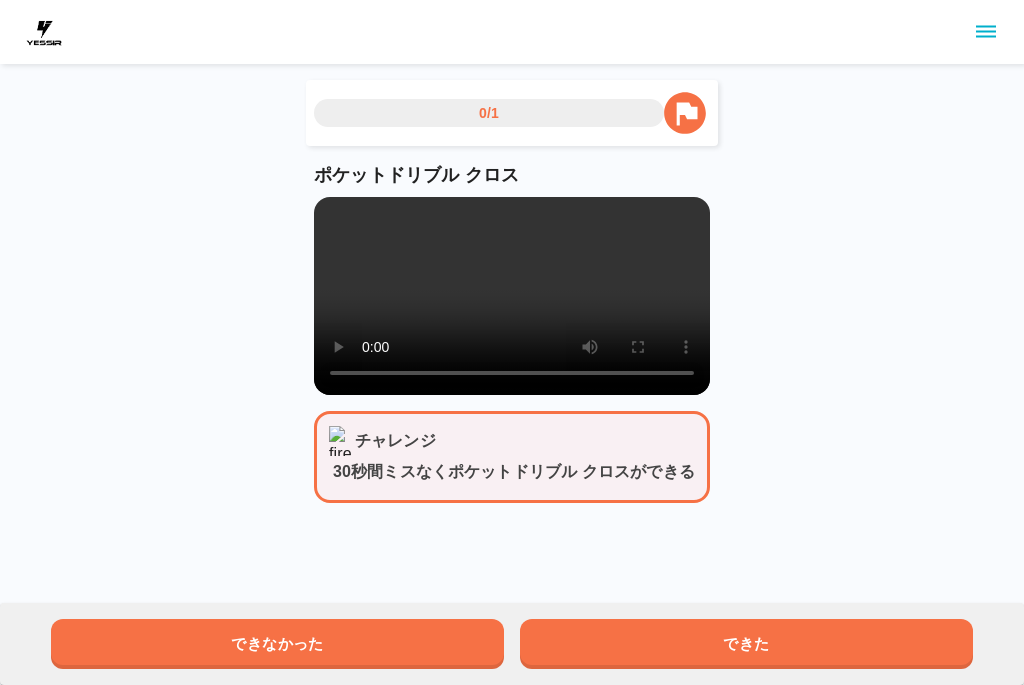click at bounding box center (512, 296) 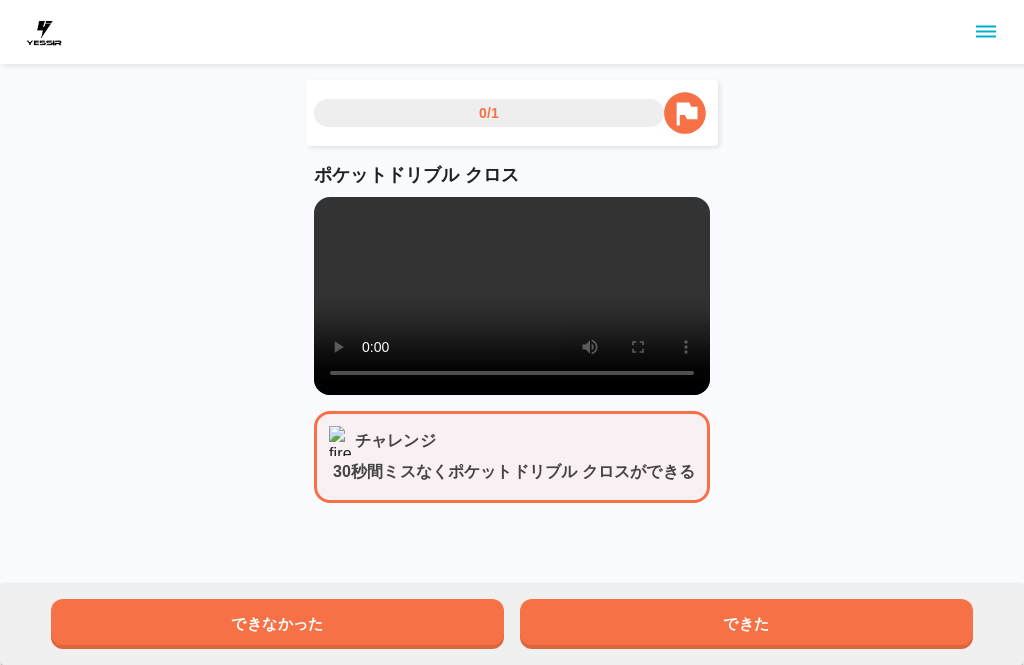 click on "できた" at bounding box center (746, 624) 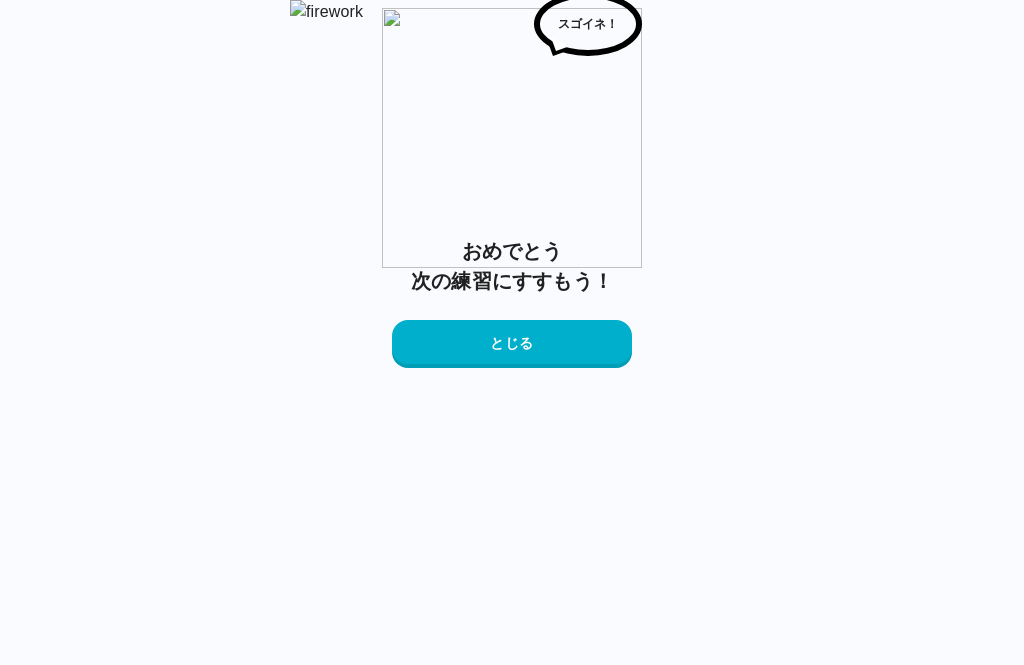 click on "とじる" at bounding box center (512, 344) 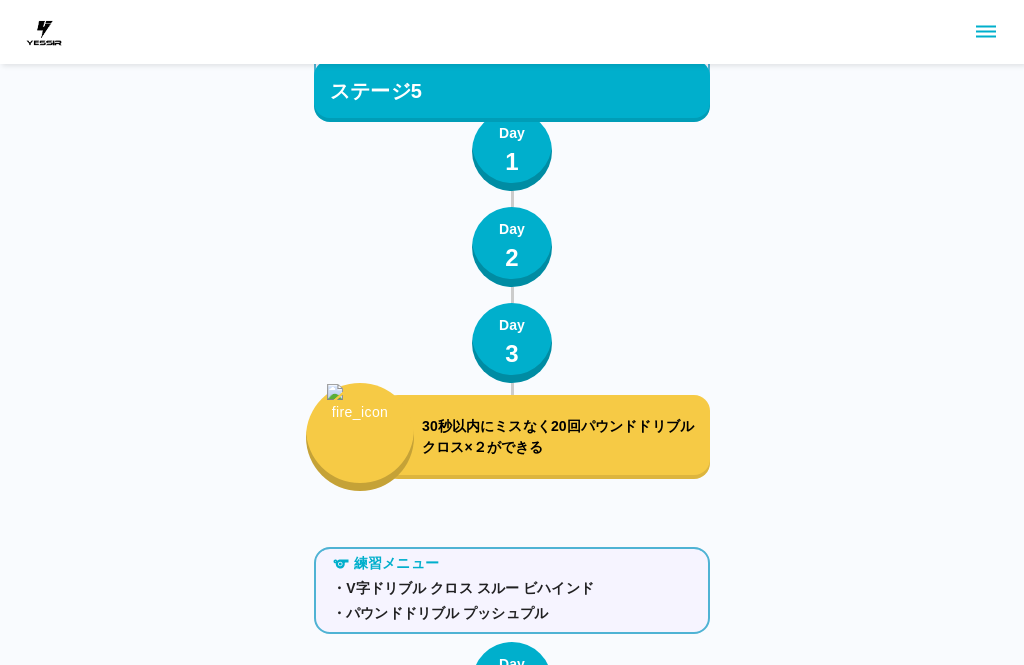 scroll, scrollTop: 6819, scrollLeft: 0, axis: vertical 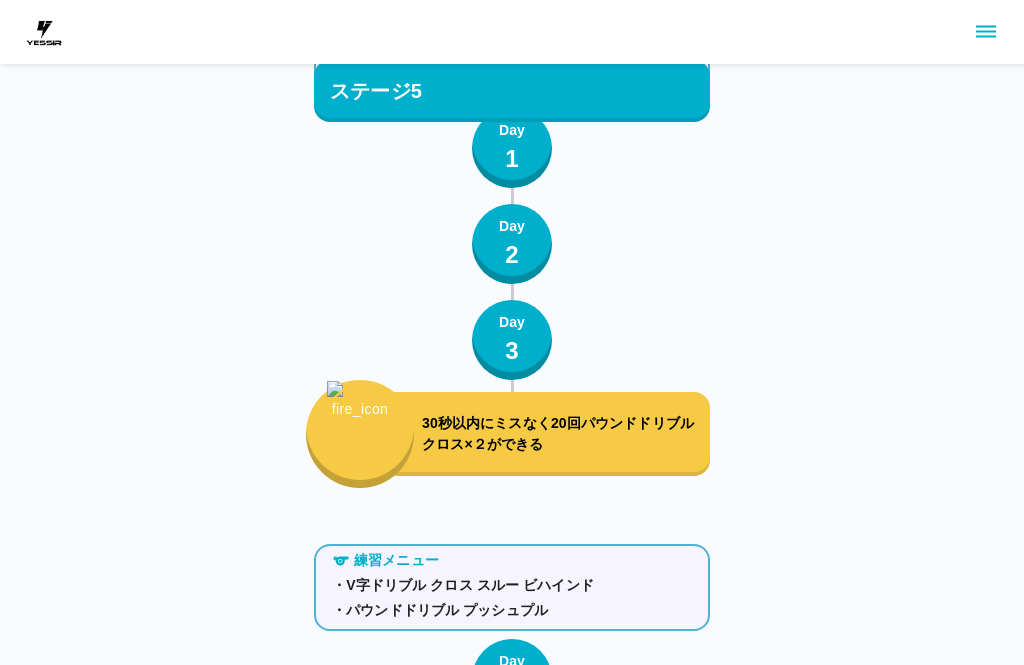 click on "30秒以内にミスなく20回パウンドドリブル クロス×２ができる" at bounding box center (562, 434) 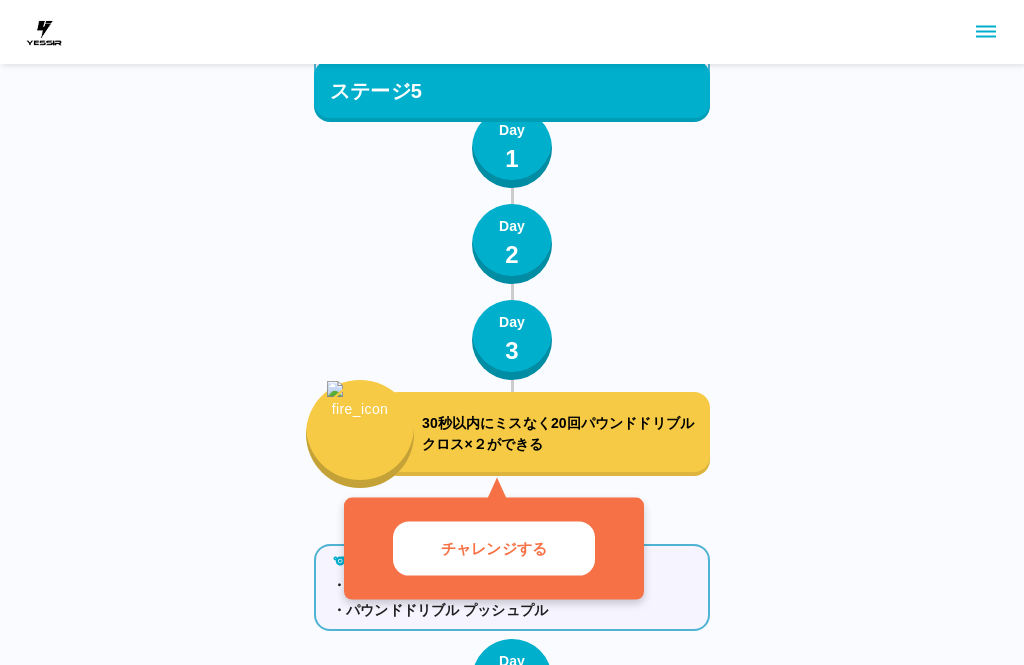 click on "チャレンジする" at bounding box center (494, 548) 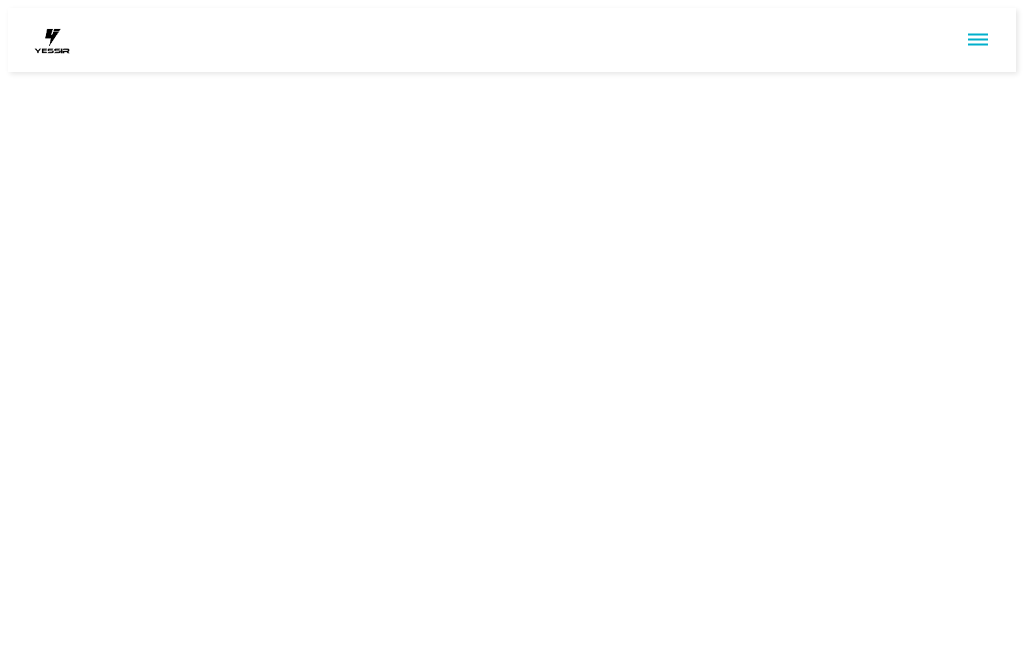 scroll, scrollTop: 0, scrollLeft: 0, axis: both 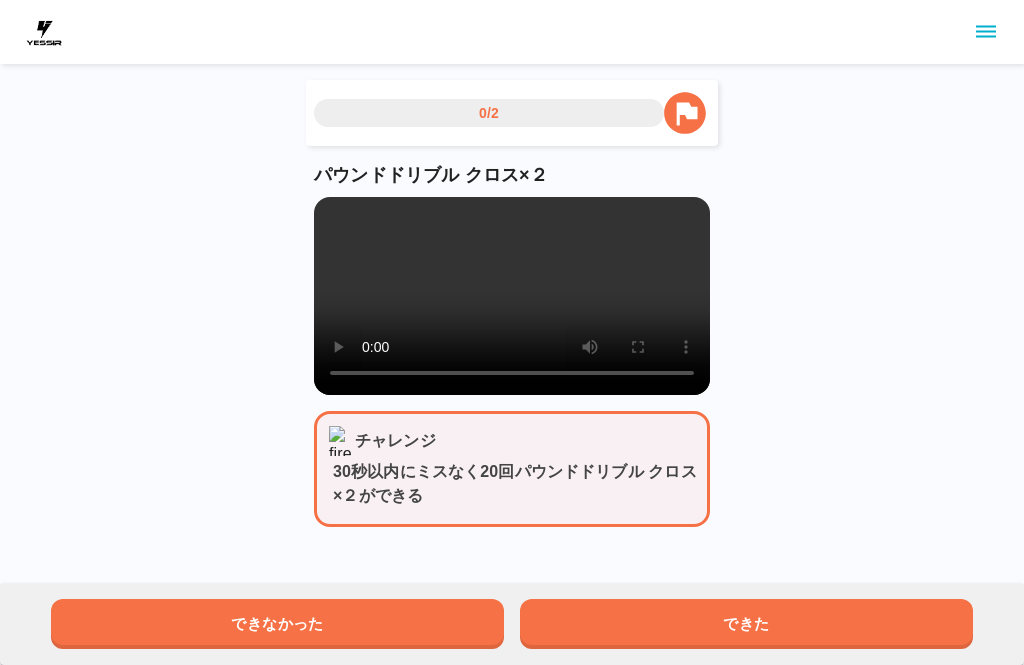 click at bounding box center [512, 296] 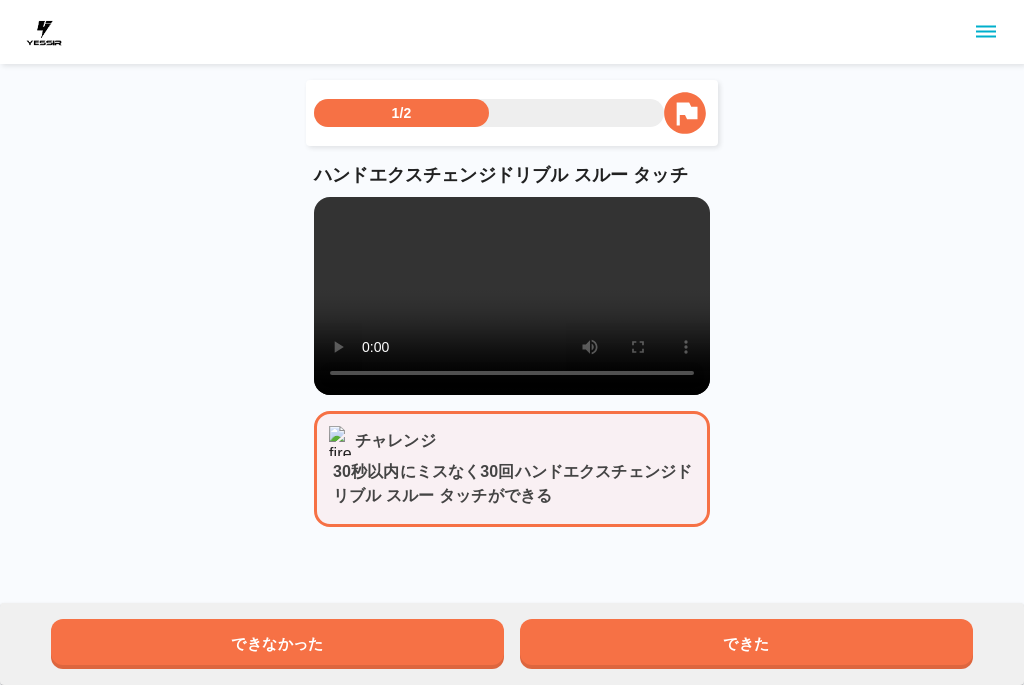 click at bounding box center [512, 296] 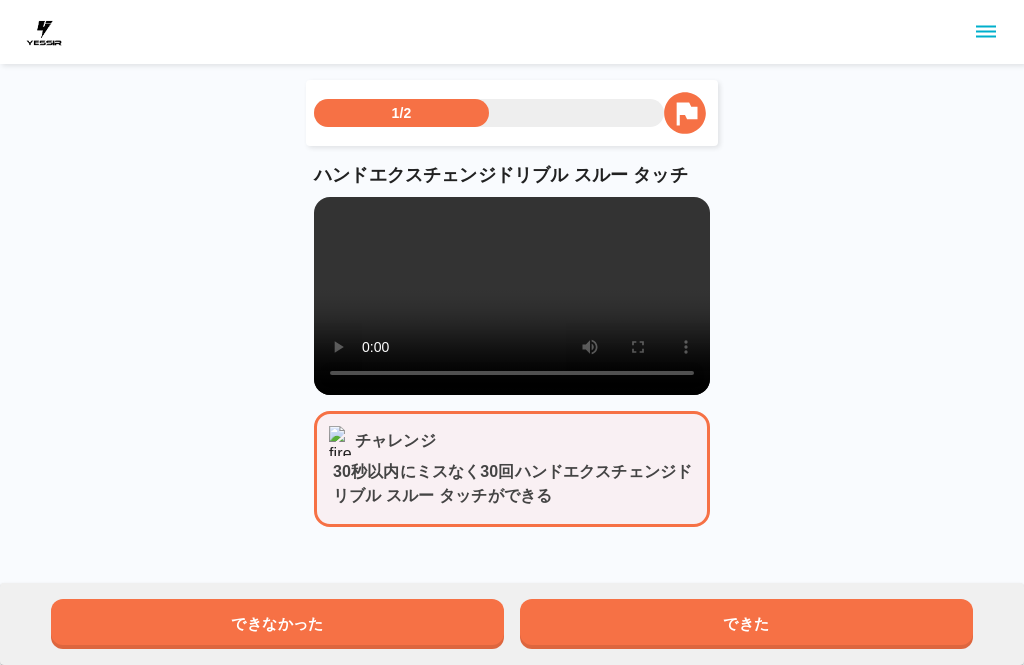click on "できた" at bounding box center (746, 624) 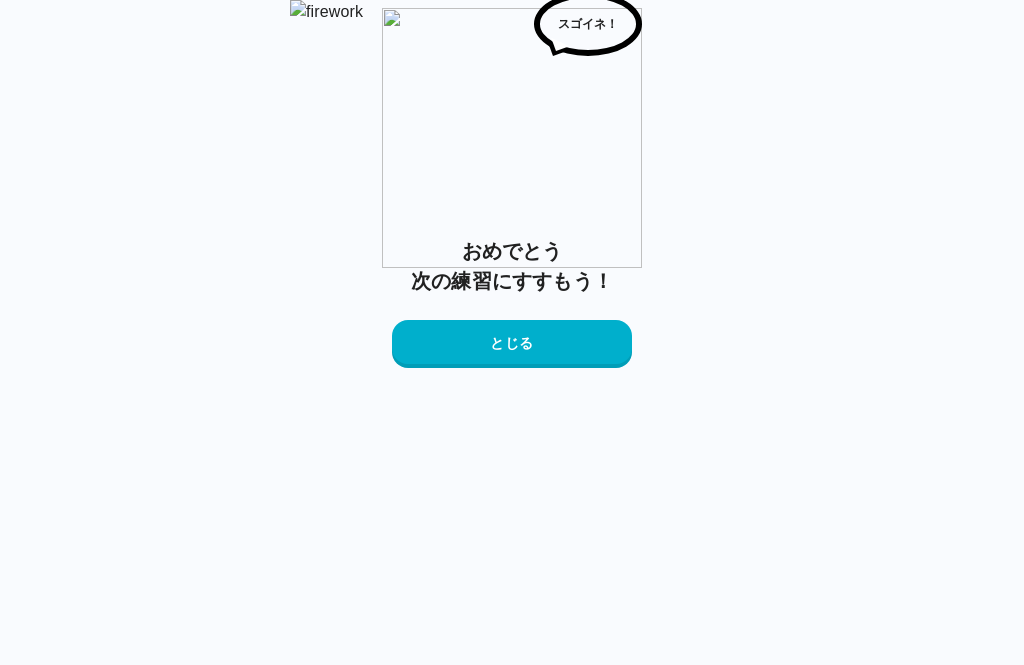 click on "とじる" at bounding box center [512, 344] 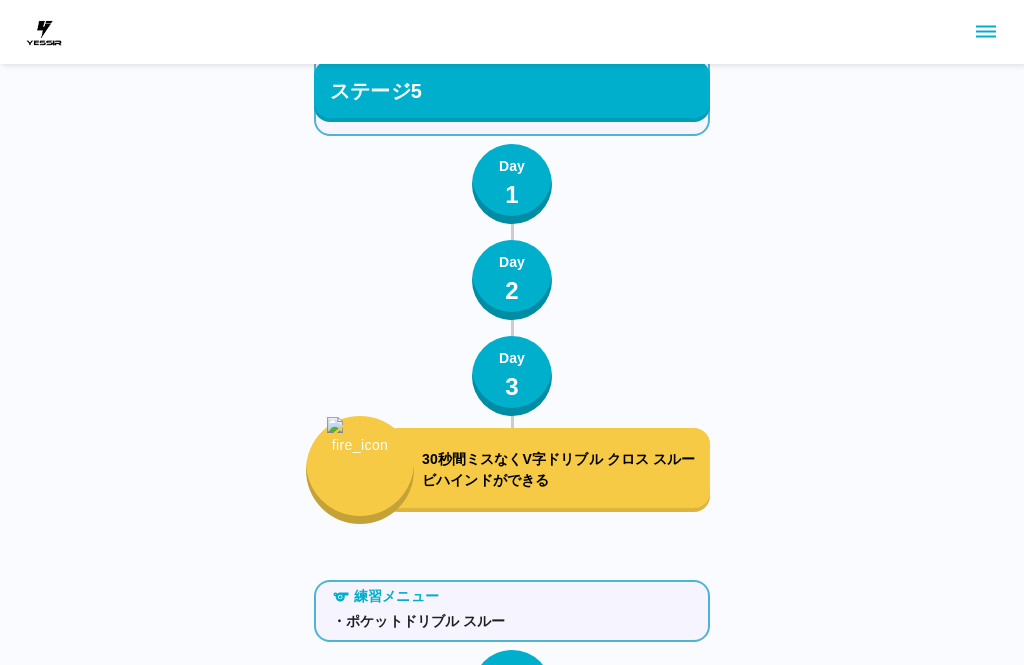 scroll, scrollTop: 7318, scrollLeft: 0, axis: vertical 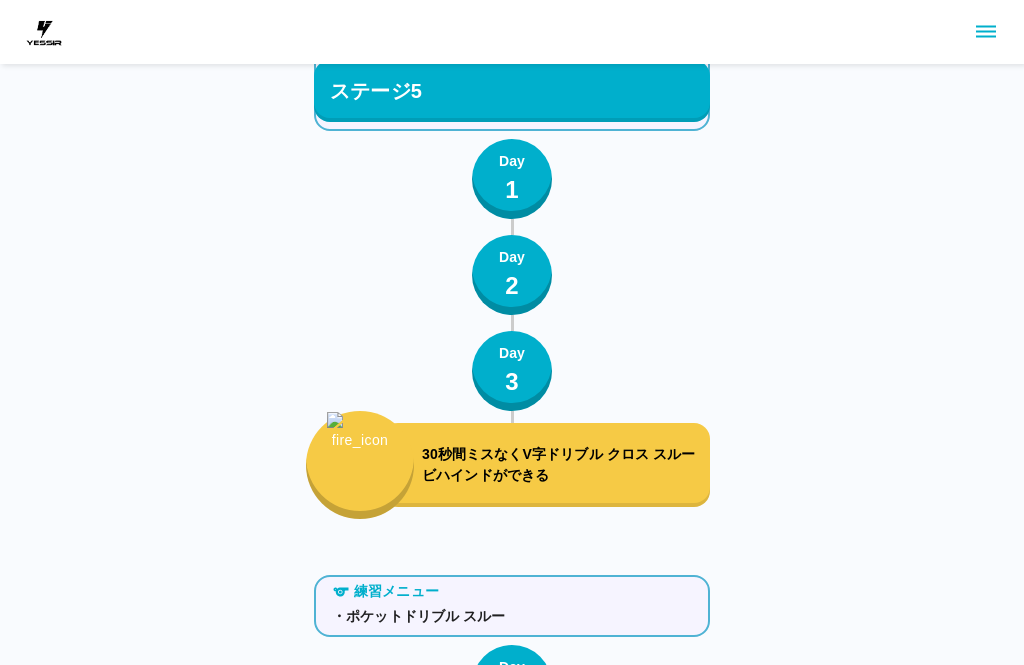 click on "30秒間ミスなくV字ドリブル クロス スルー ビハインドができる" at bounding box center (562, 466) 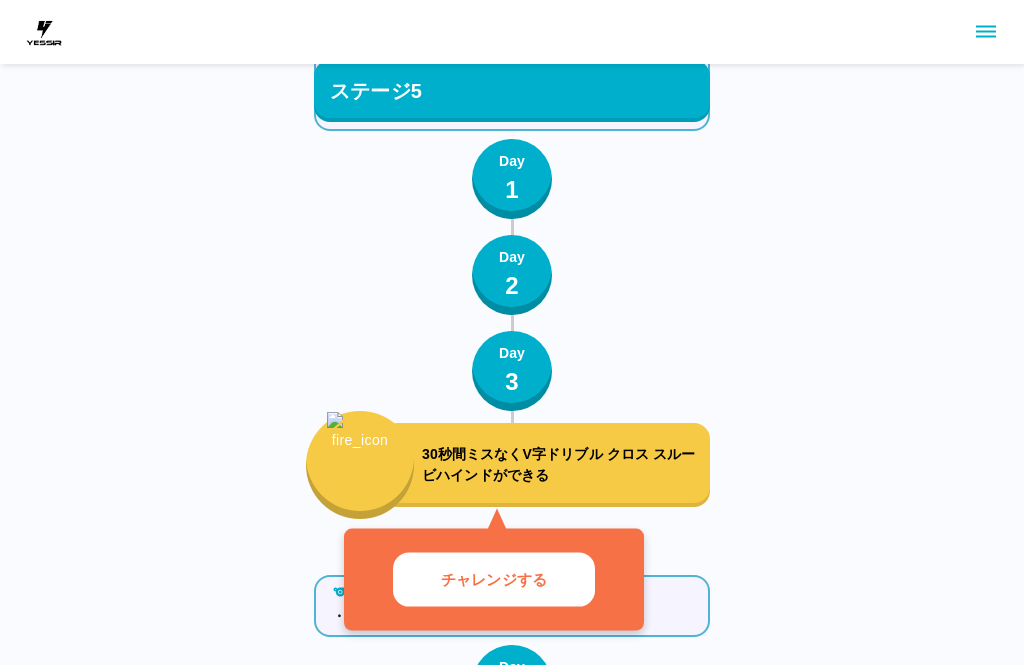 scroll, scrollTop: 7319, scrollLeft: 0, axis: vertical 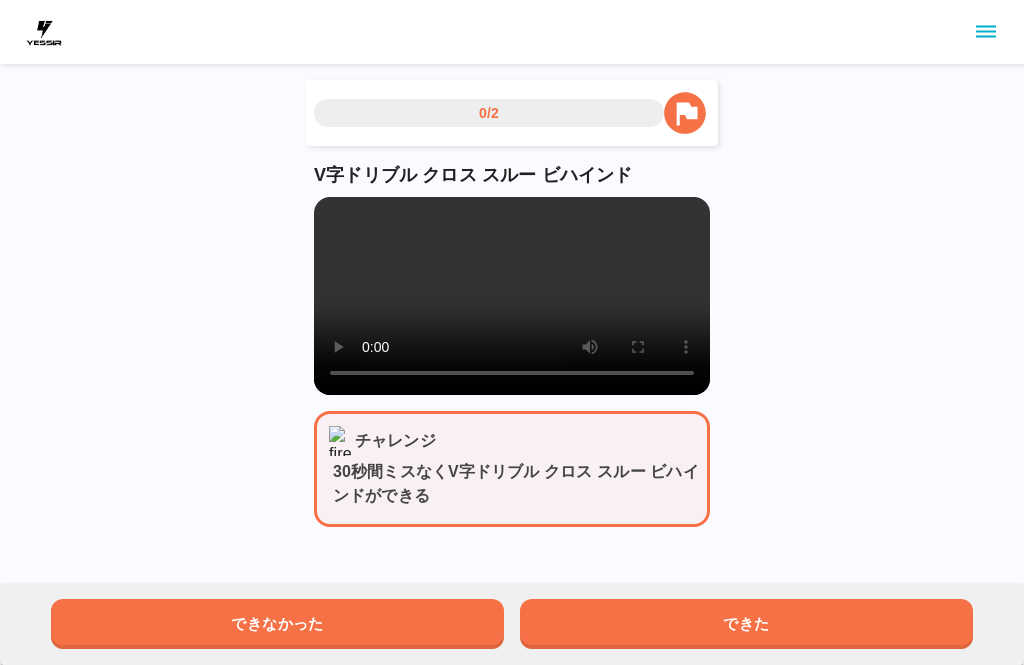 click at bounding box center [512, 296] 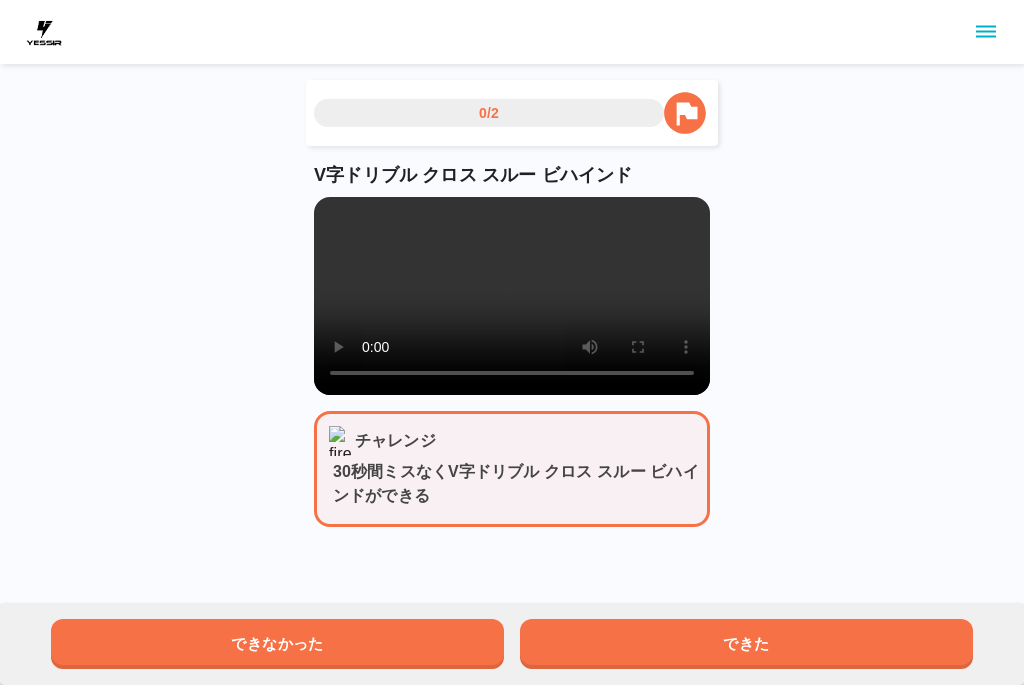 click at bounding box center (512, 296) 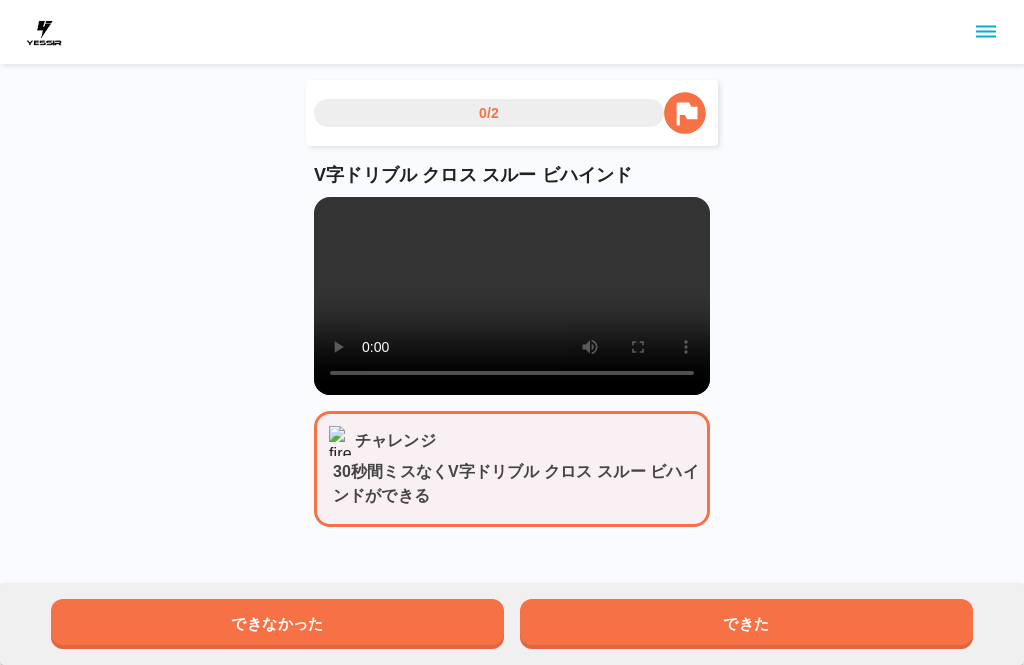 click on "できた" at bounding box center (746, 624) 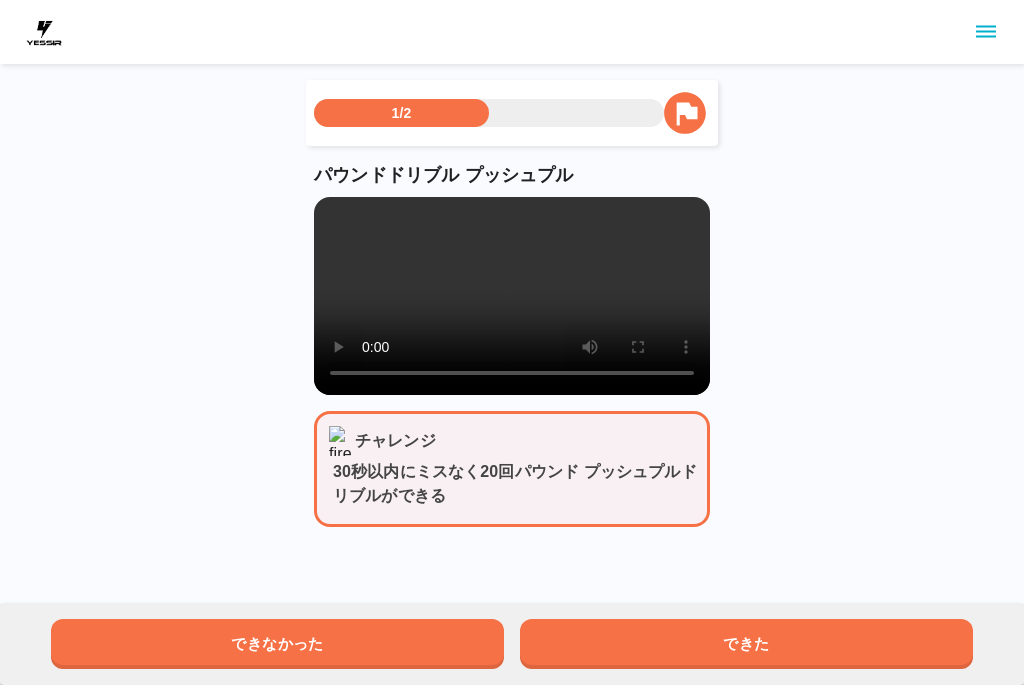 click at bounding box center (512, 296) 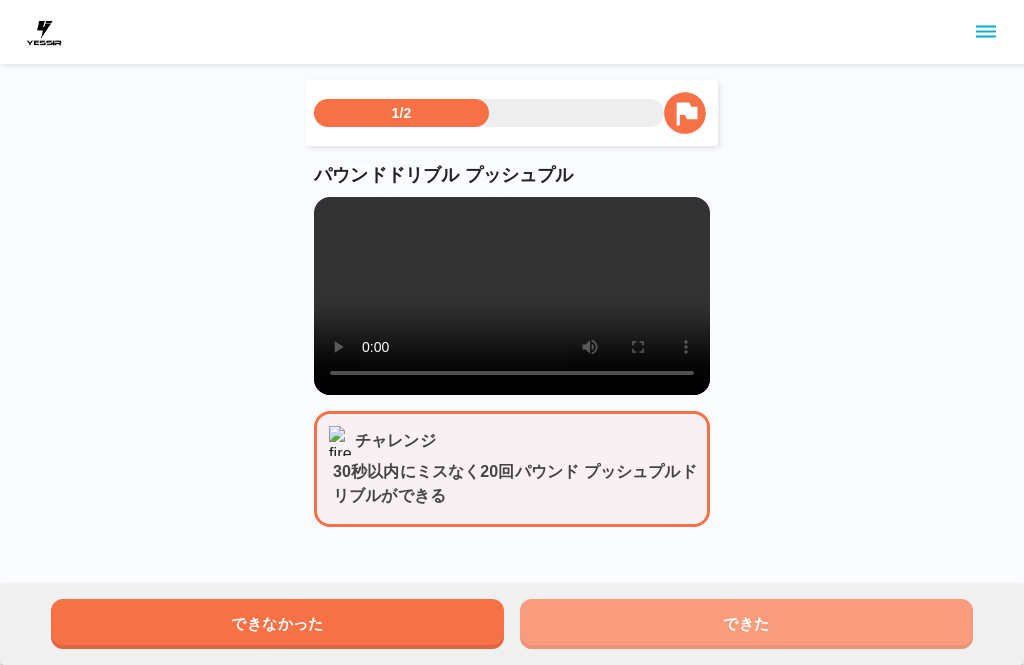 click on "できた" at bounding box center [746, 624] 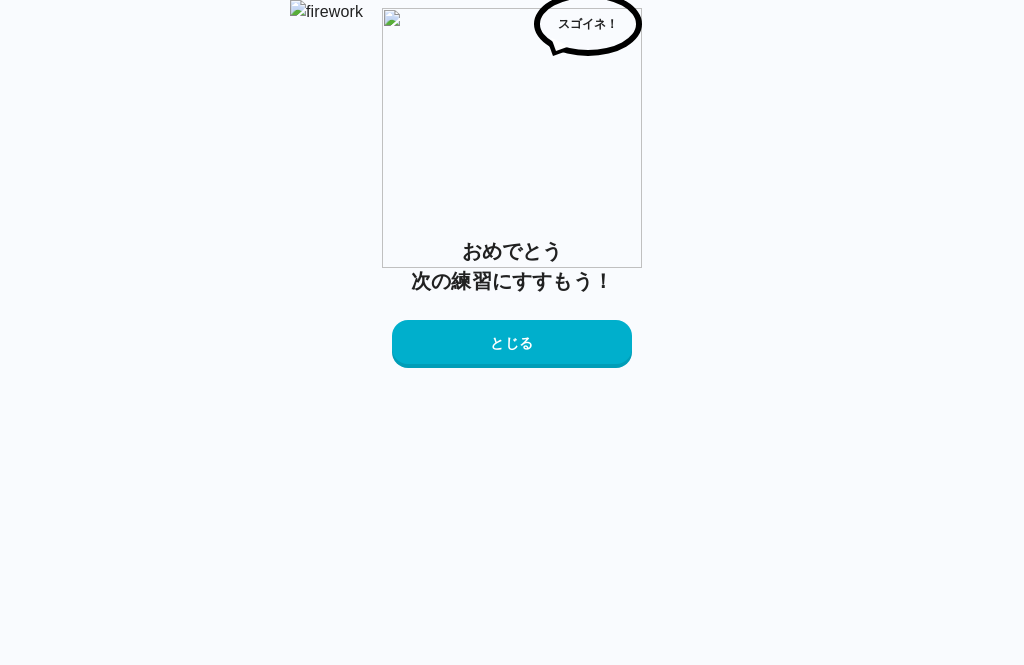 click on "とじる" at bounding box center (512, 344) 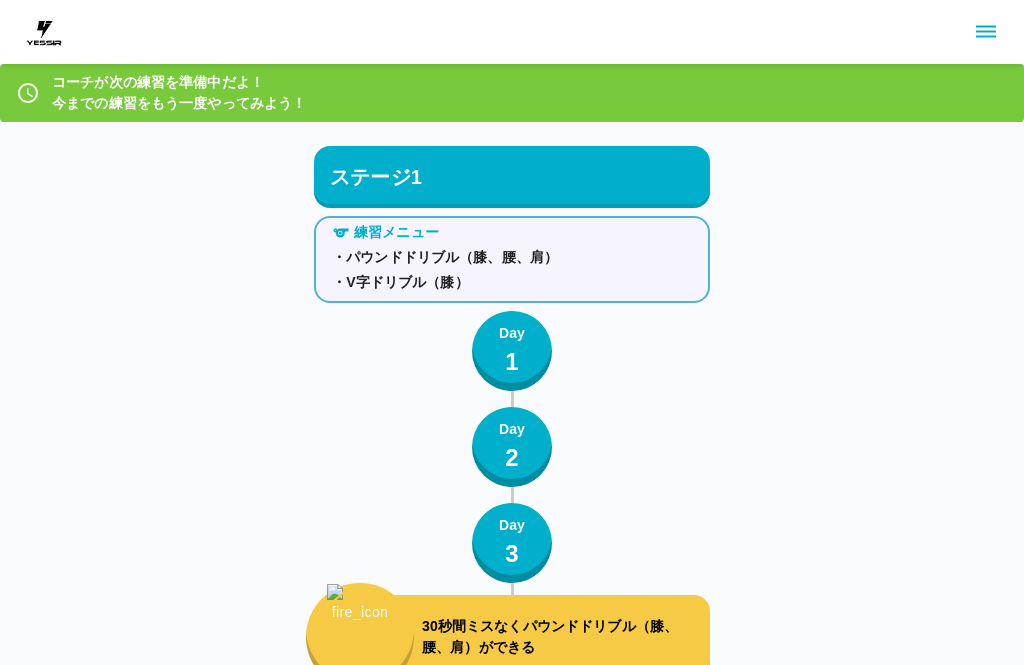 click on "ステージ1 練習メニュー ・パウンドドリブル（膝、腰、肩） ・V字ドリブル（膝） Day 1 Day 2 Day 3 30秒間ミスなくパウンドドリブル（膝、腰、肩）ができる 練習メニュー ・ハンドエクスチェンジドリブル クロス ・パウンドドリブル クロス（肩→膝） Day 1 Day 2 Day 3 30秒以内にミスなく30回ハンドエクスチェンジドリブル クロスができる 練習メニュー ・V字ドリブル クロス Day 1 Day 2 Day 3 30秒以内にミスなく20回V字ドリブル クロスができる ステージ2 練習メニュー ・ハンドエクスチェンジドリブル スルー ・V字ドリブル スルー Day 1 Day 2 Day 3 30秒以内にミスなく３０回ハンドエクスチェンジドリブル スルーができる 練習メニュー ・パウンドドリブル スルー（肩→膝） ・プッシュプルドリブル（前後） Day 1 Day 2 Day 3 練習メニュー ・ポケットドリブル Day 1 Day 2" at bounding box center [512, 6256] 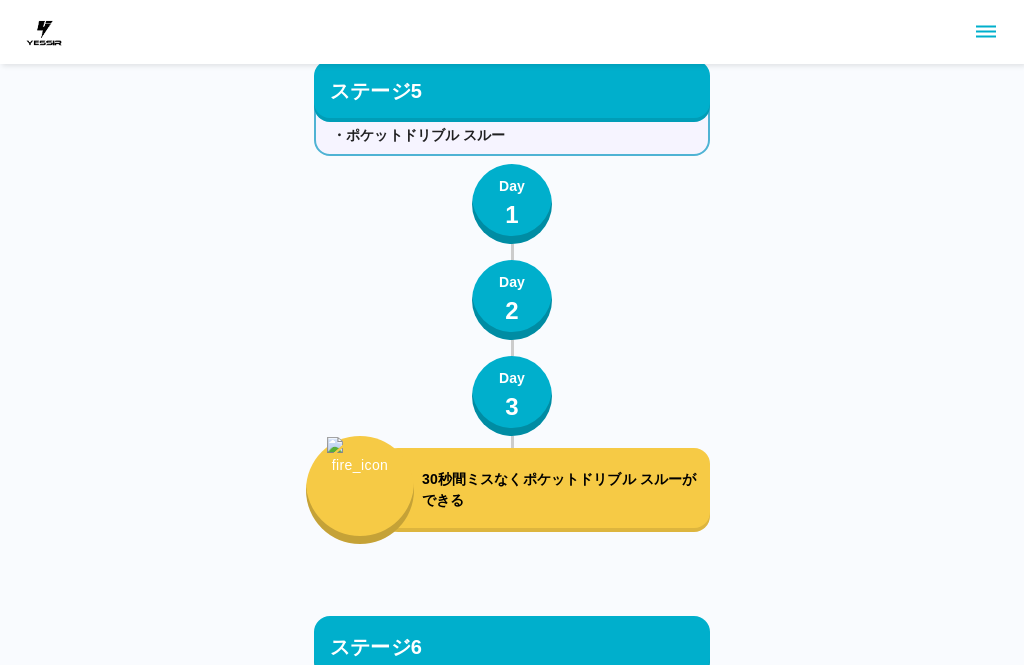 scroll, scrollTop: 7800, scrollLeft: 0, axis: vertical 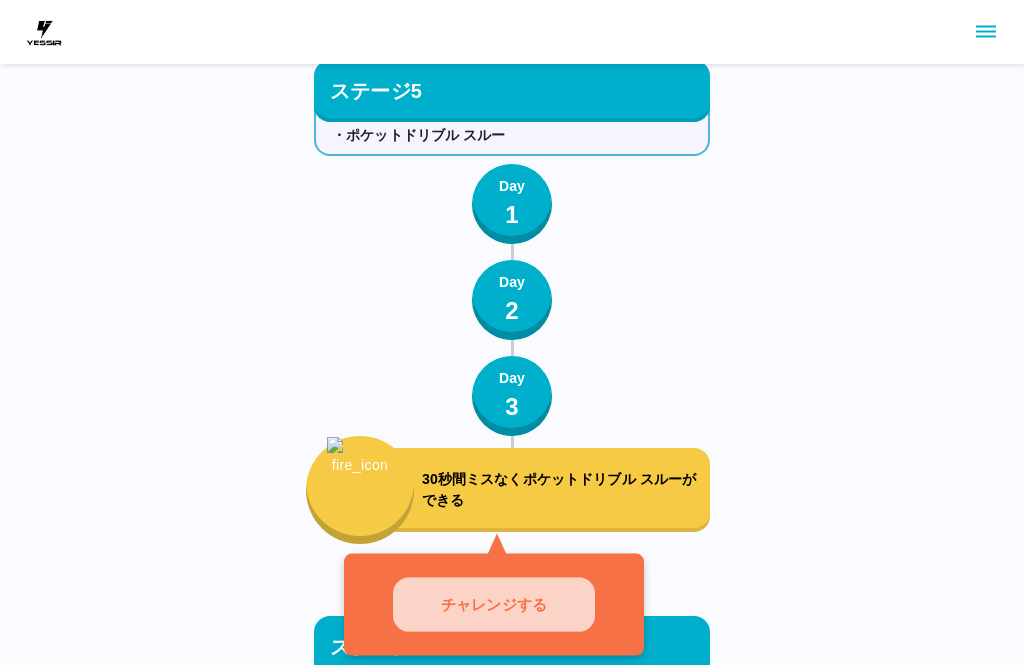 click on "チャレンジする" at bounding box center [494, 604] 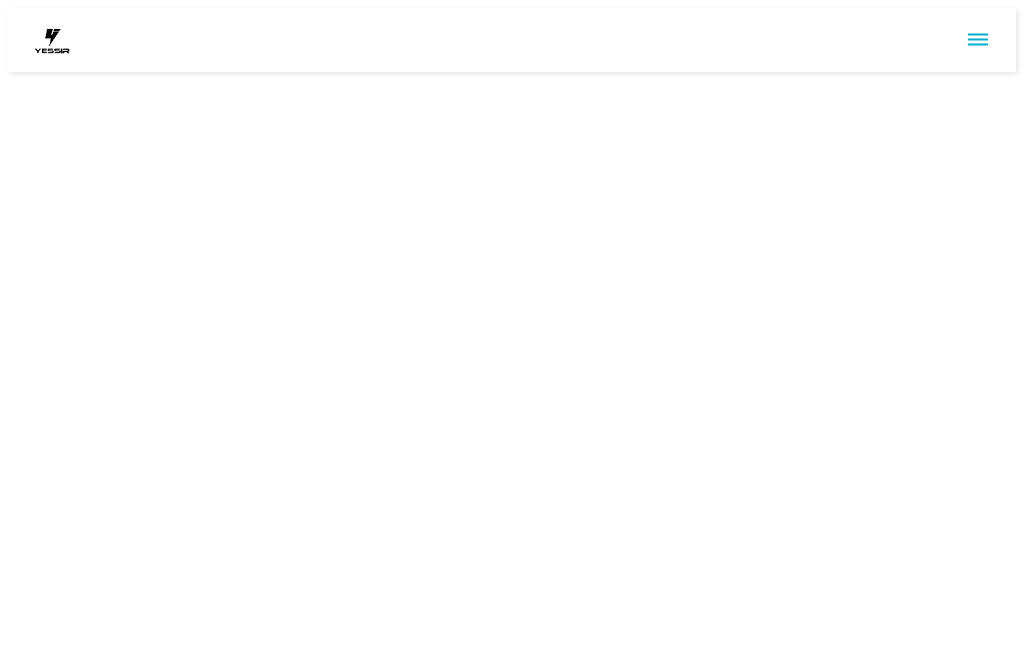 scroll, scrollTop: 0, scrollLeft: 0, axis: both 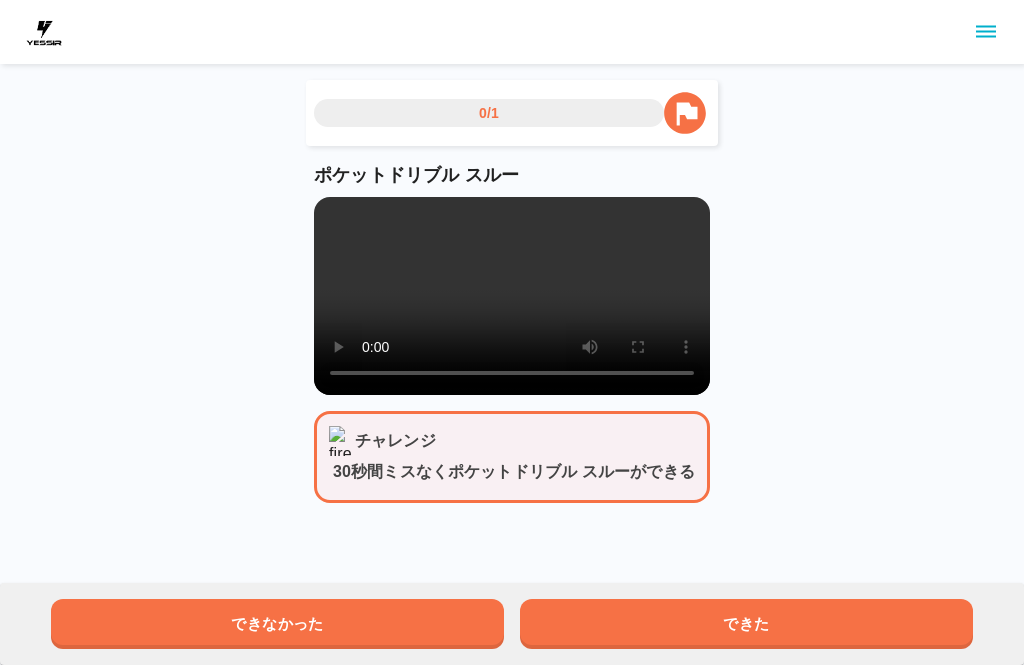 click at bounding box center (512, 296) 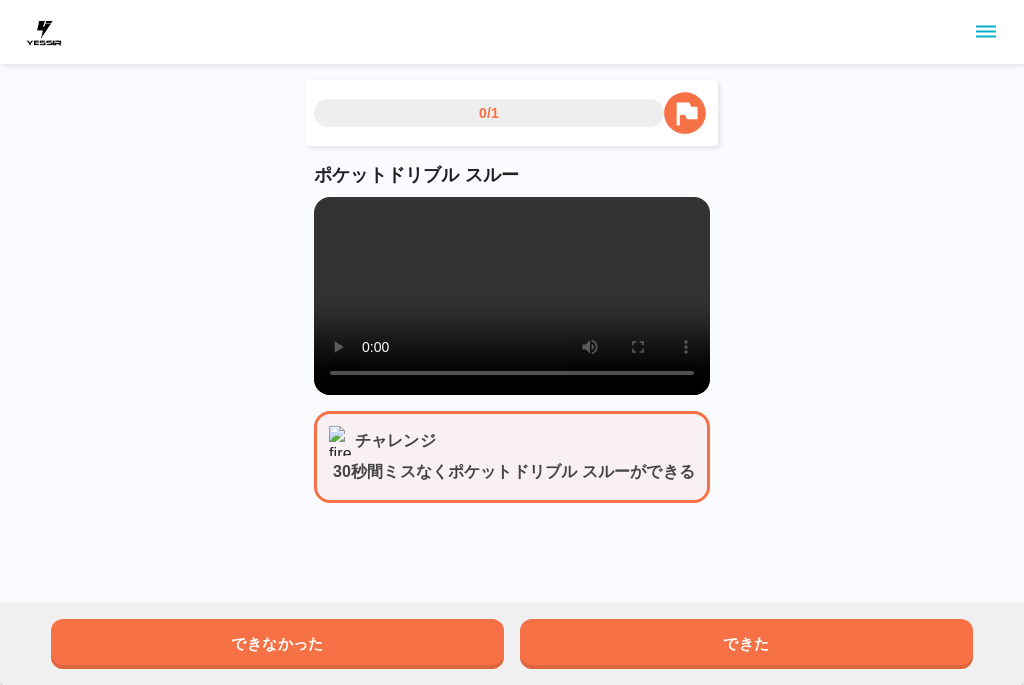 click at bounding box center [512, 296] 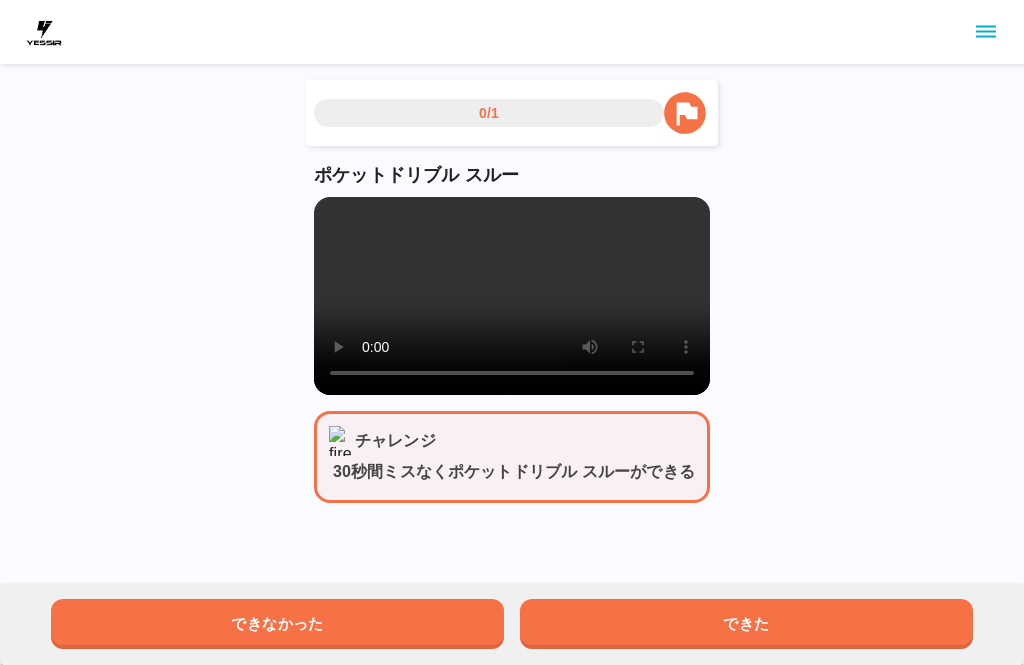 click on "できた" at bounding box center (746, 624) 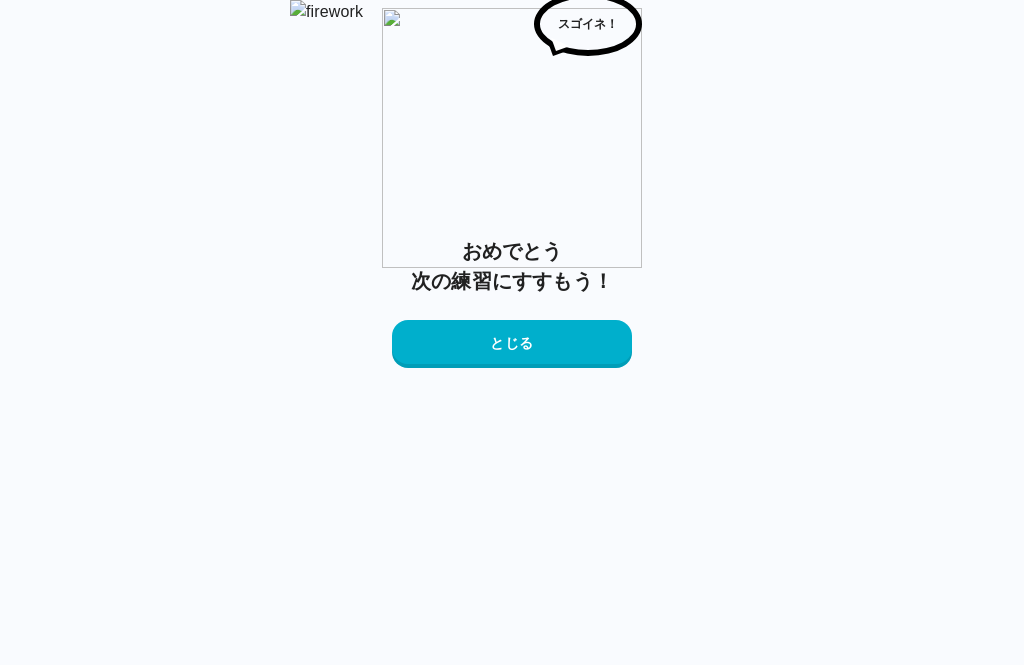 click on "とじる" at bounding box center (512, 344) 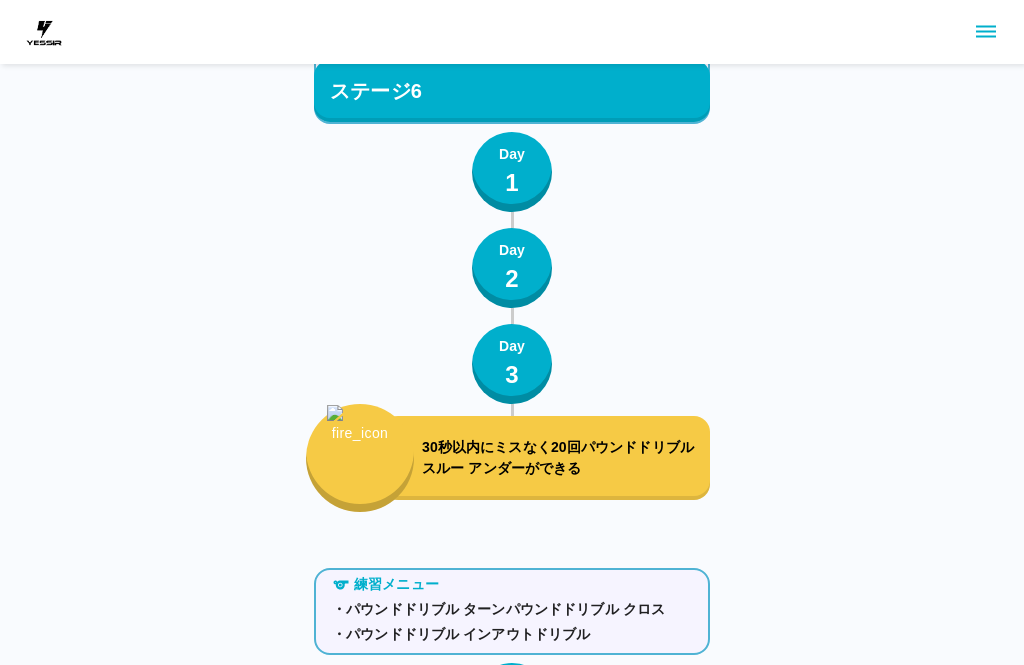 scroll, scrollTop: 8447, scrollLeft: 0, axis: vertical 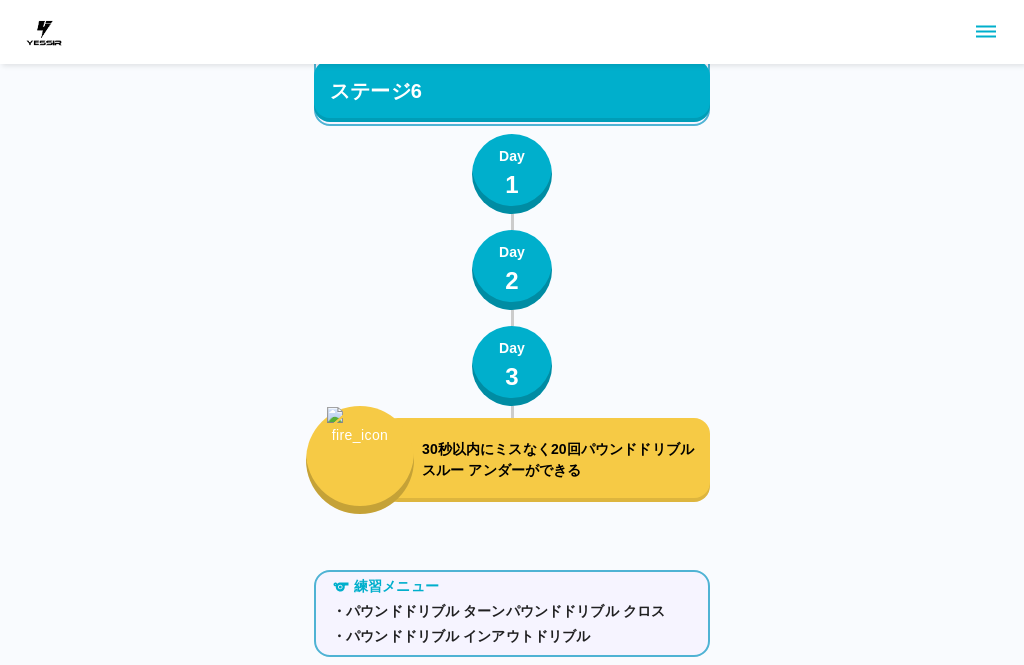 click on "30秒以内にミスなく20回パウンドドリブル スルー アンダーができる" at bounding box center [562, 460] 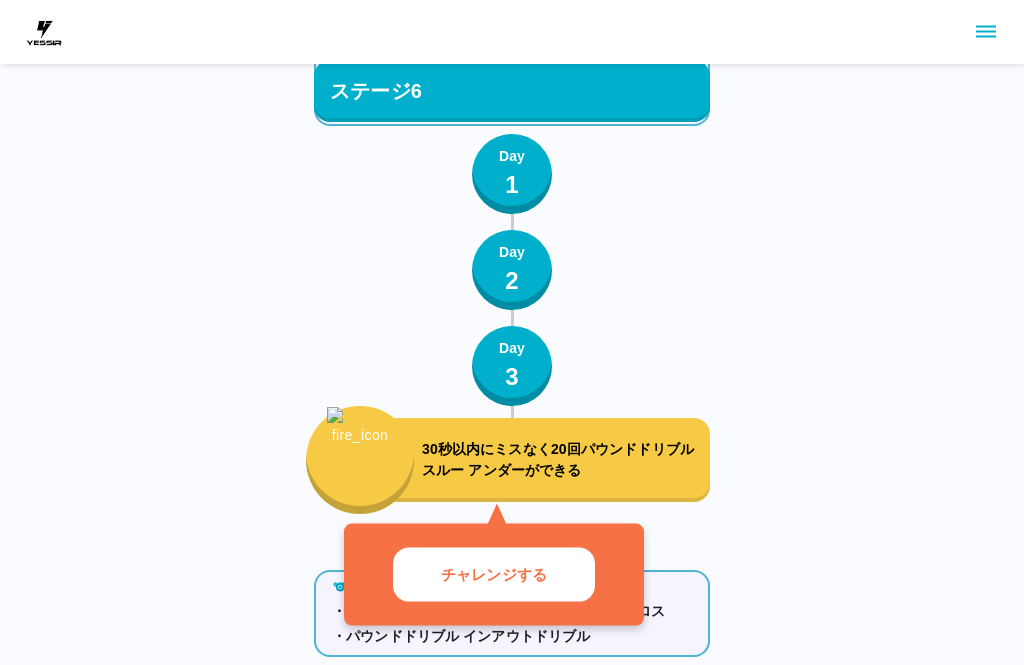 click on "チャレンジする" at bounding box center (494, 574) 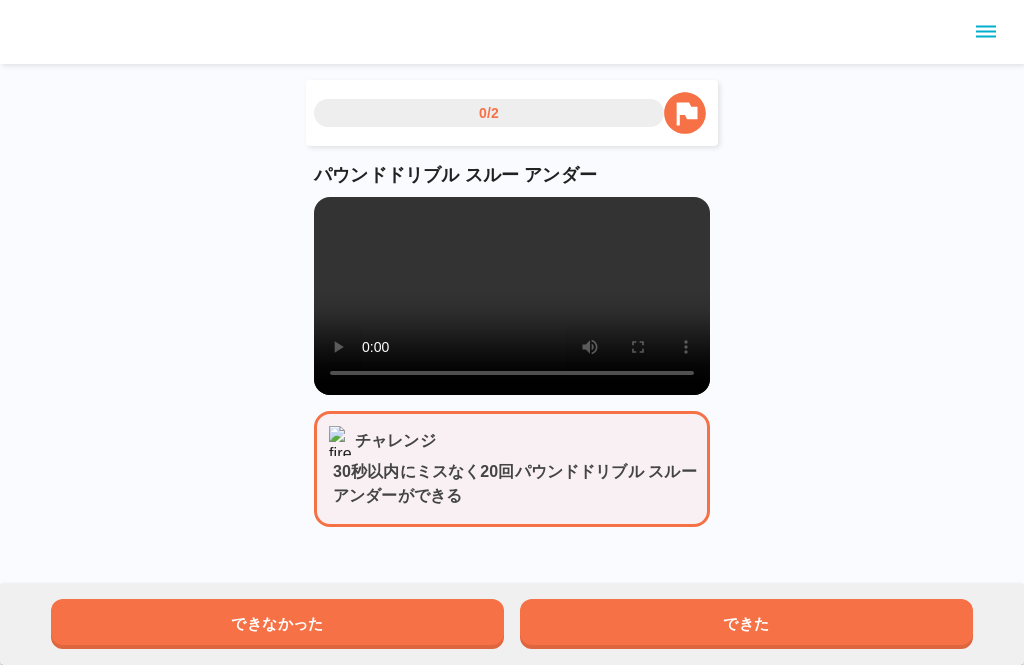 click at bounding box center [512, 296] 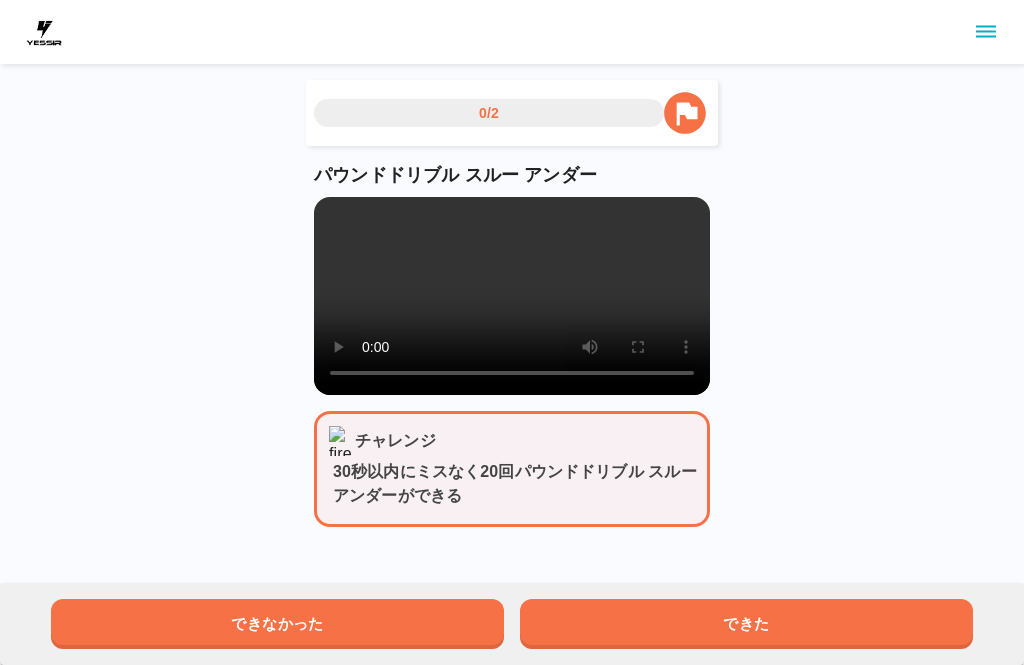click at bounding box center (512, 296) 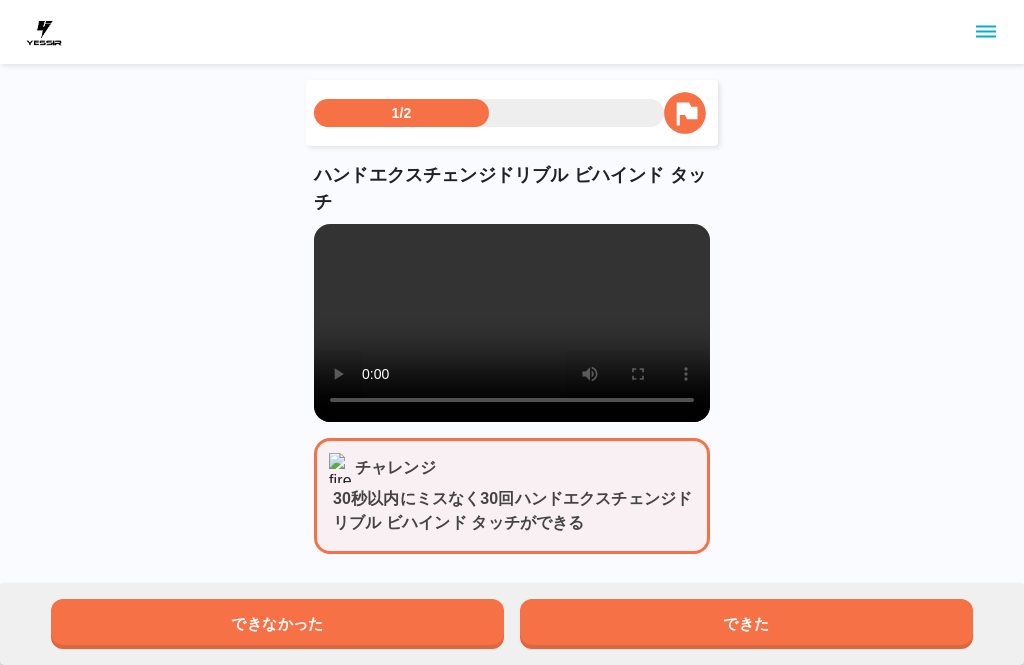click on "できた" at bounding box center (746, 624) 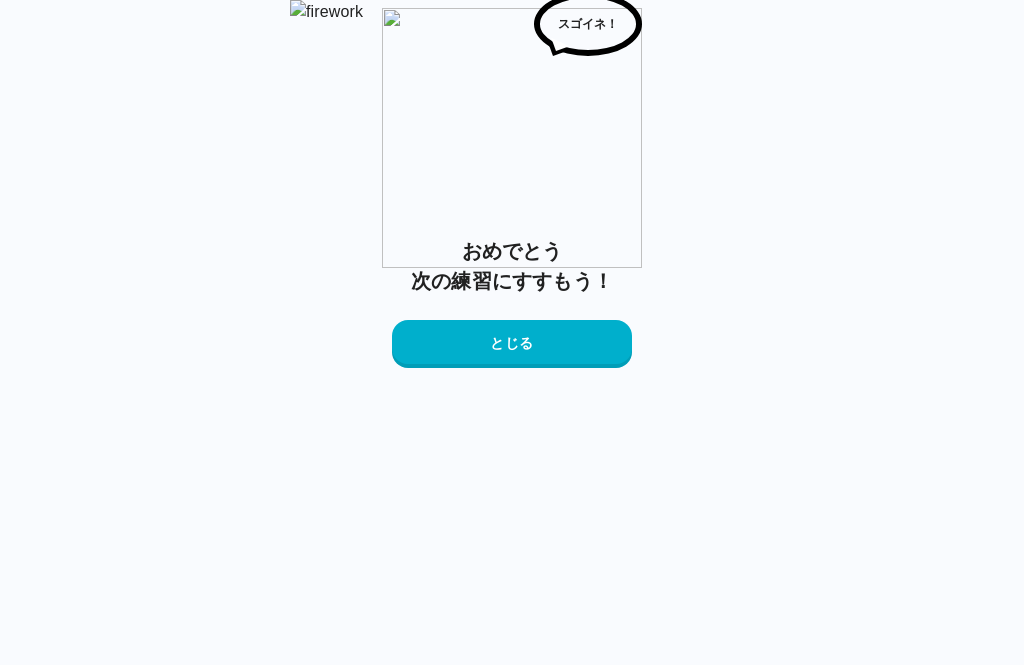 click on "おめでとう
次の練習にすすもう！ とじる" at bounding box center (512, 302) 